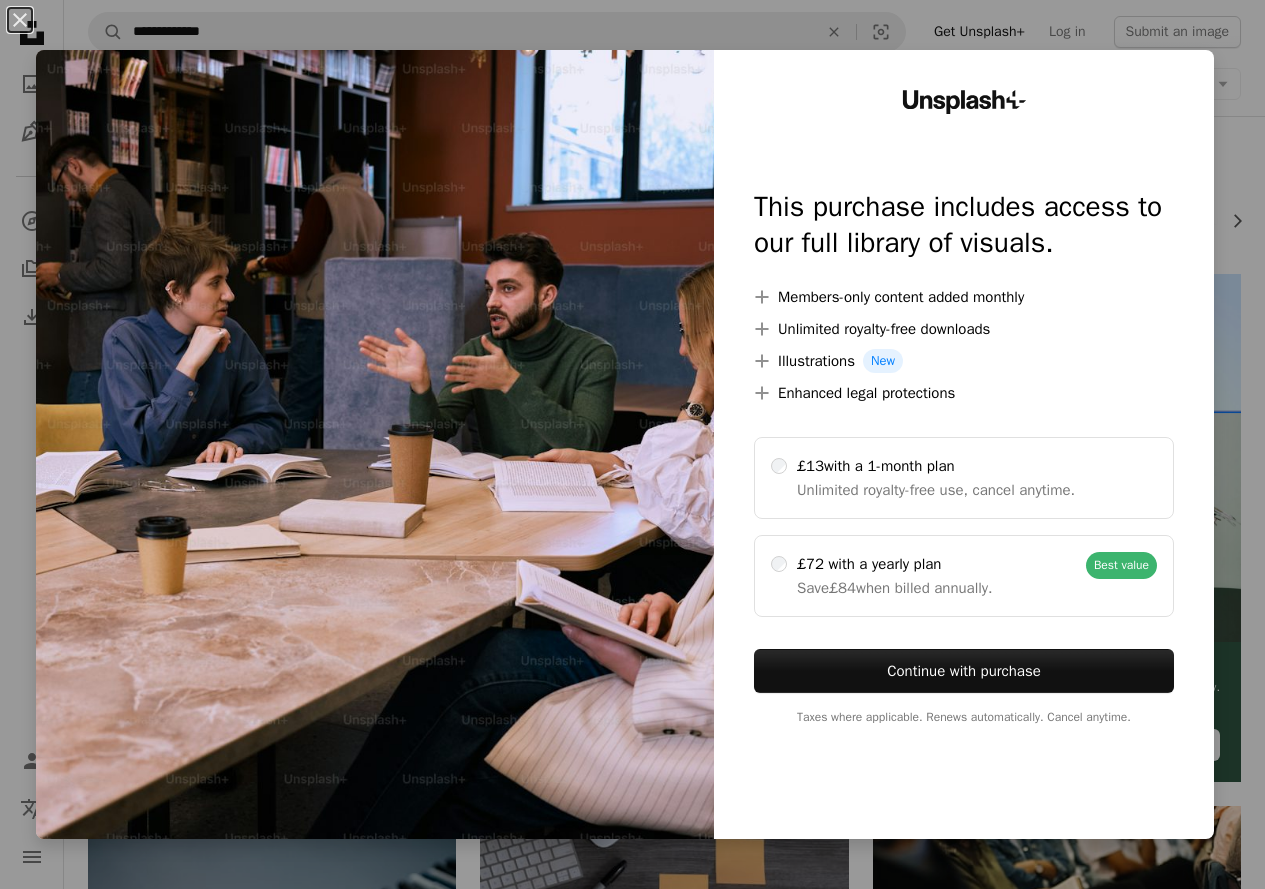 scroll, scrollTop: 0, scrollLeft: 0, axis: both 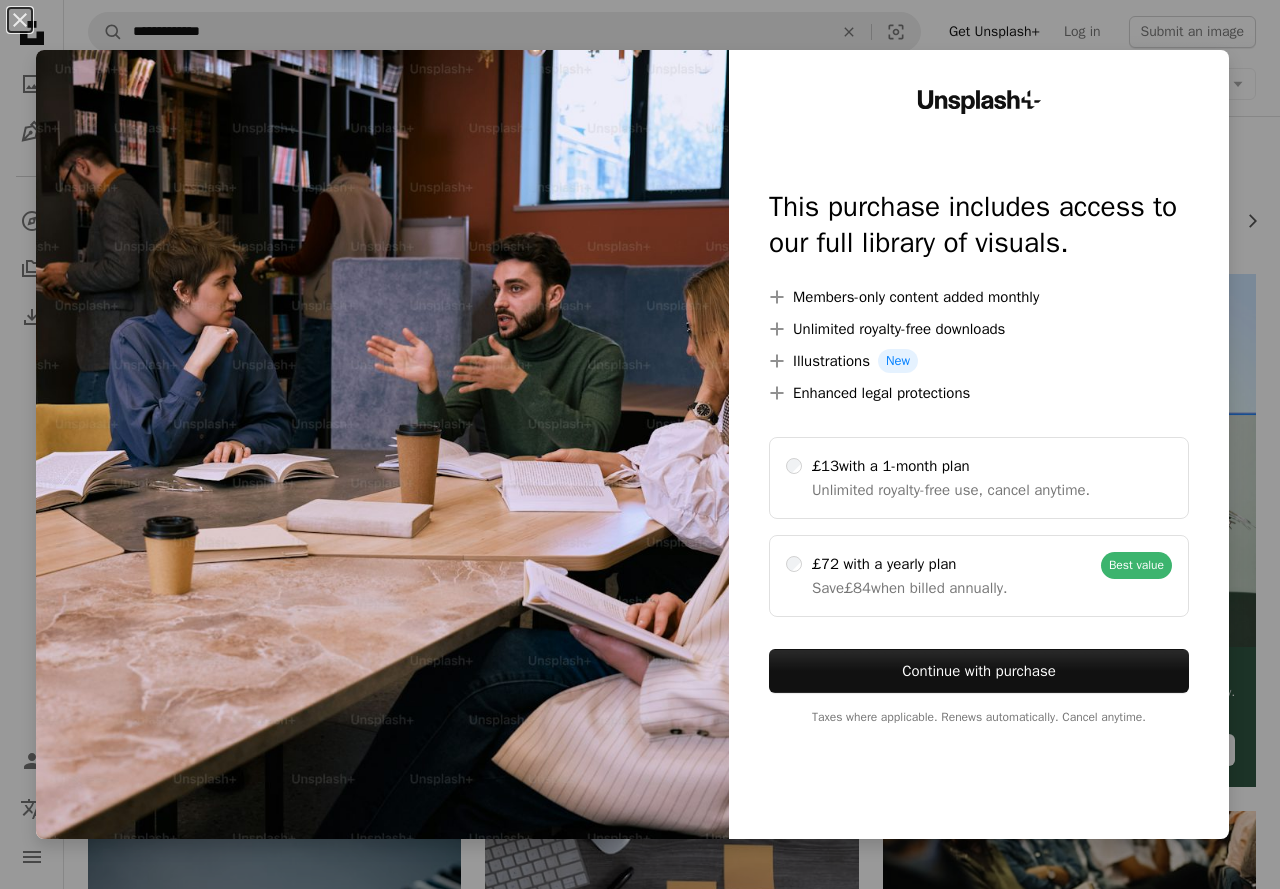 click on "An X shape Unsplash+ This purchase includes access to our full library of visuals. A plus sign Members-only content added monthly A plus sign Unlimited royalty-free downloads A plus sign Illustrations  New A plus sign Enhanced legal protections £13  with a 1-month plan Unlimited royalty-free use, cancel anytime. £72   with a yearly plan Save  £84  when billed annually. Best value Continue with purchase Taxes where applicable. Renews automatically. Cancel anytime." at bounding box center (640, 444) 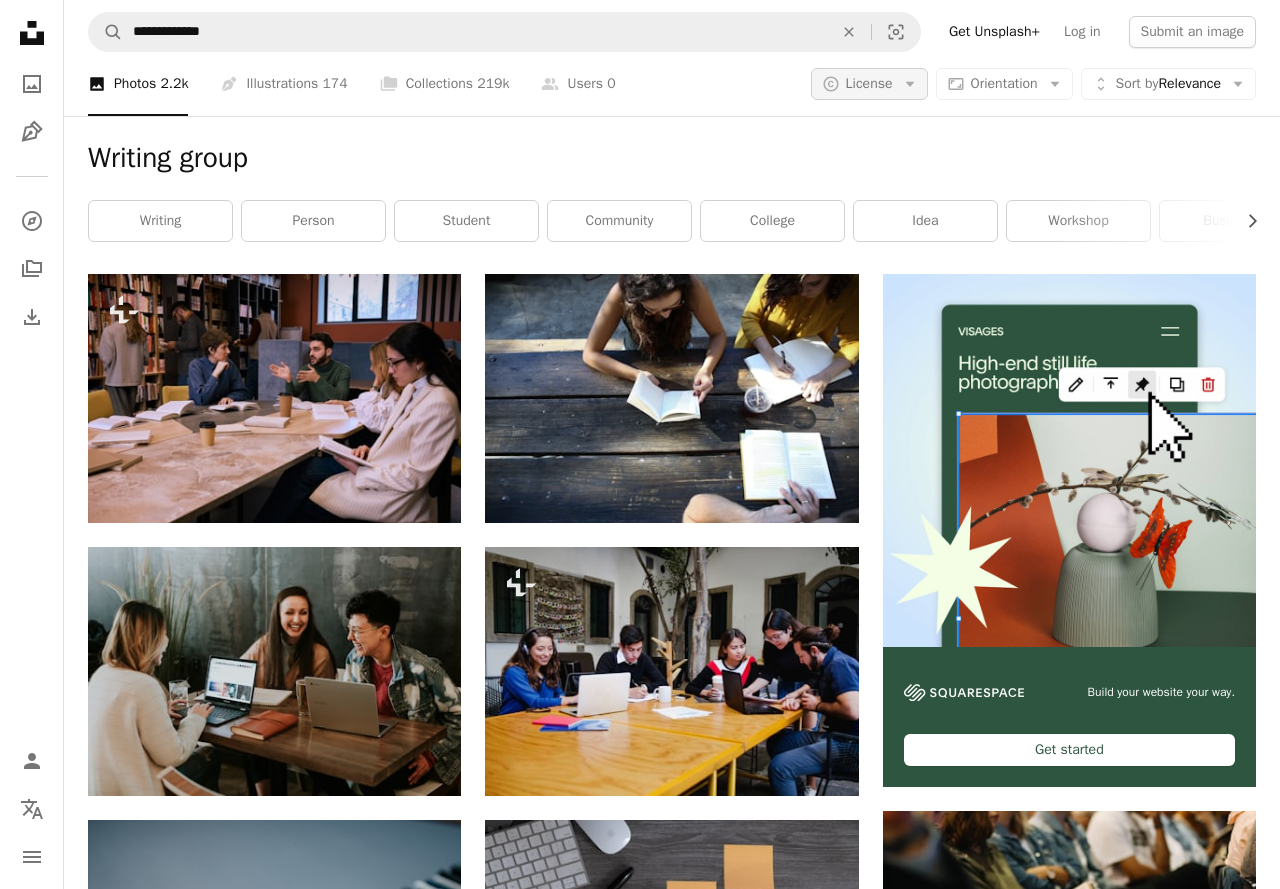 click on "Arrow down" 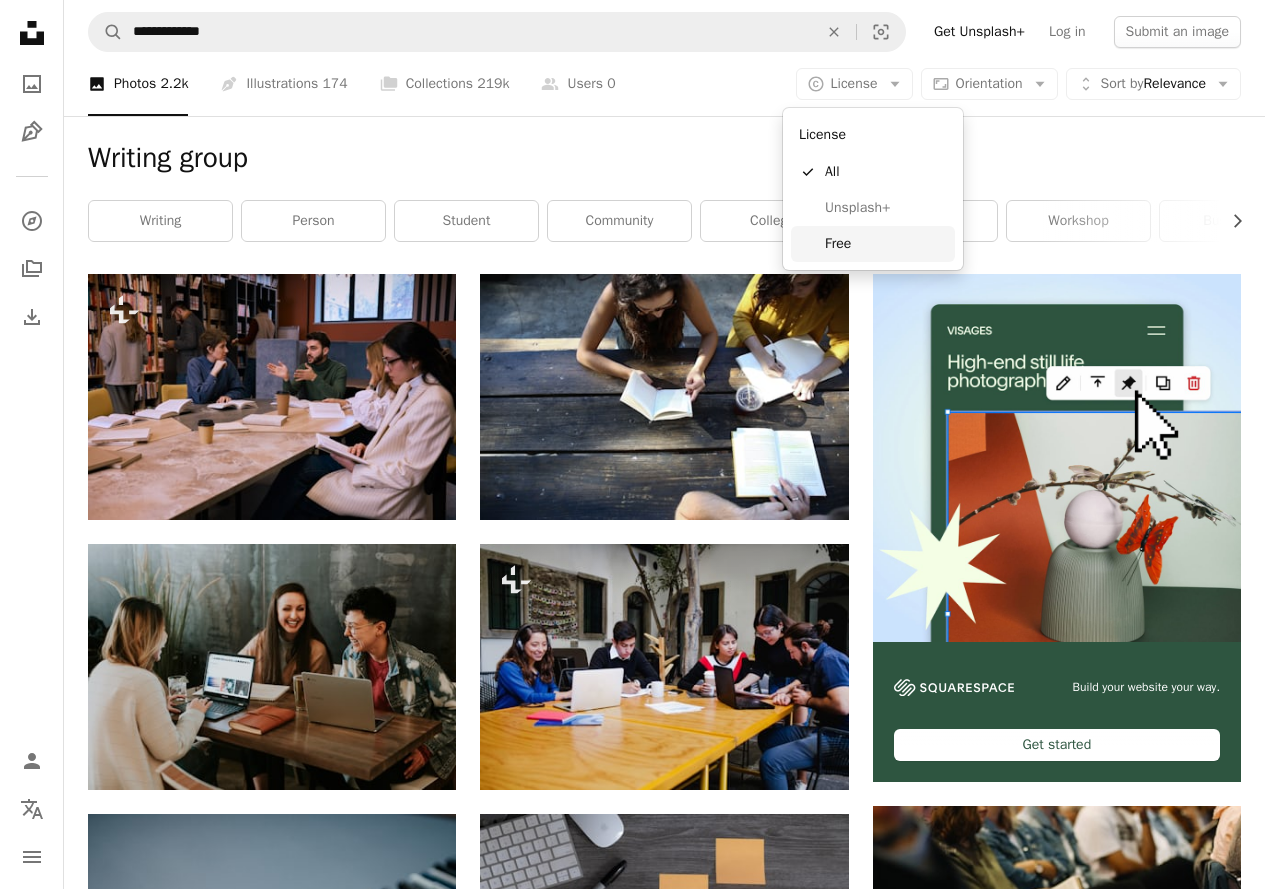 click on "Free" at bounding box center [873, 244] 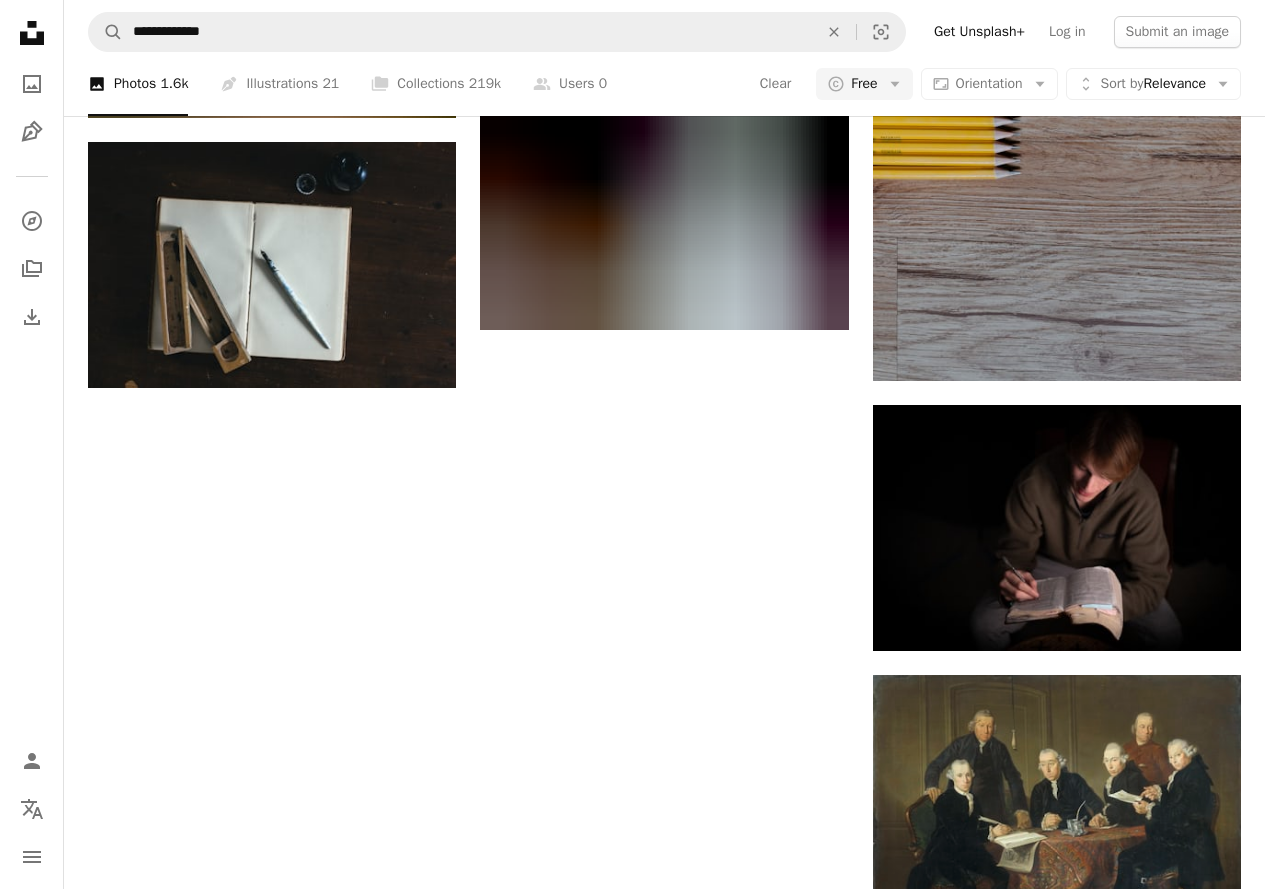 scroll, scrollTop: 2200, scrollLeft: 0, axis: vertical 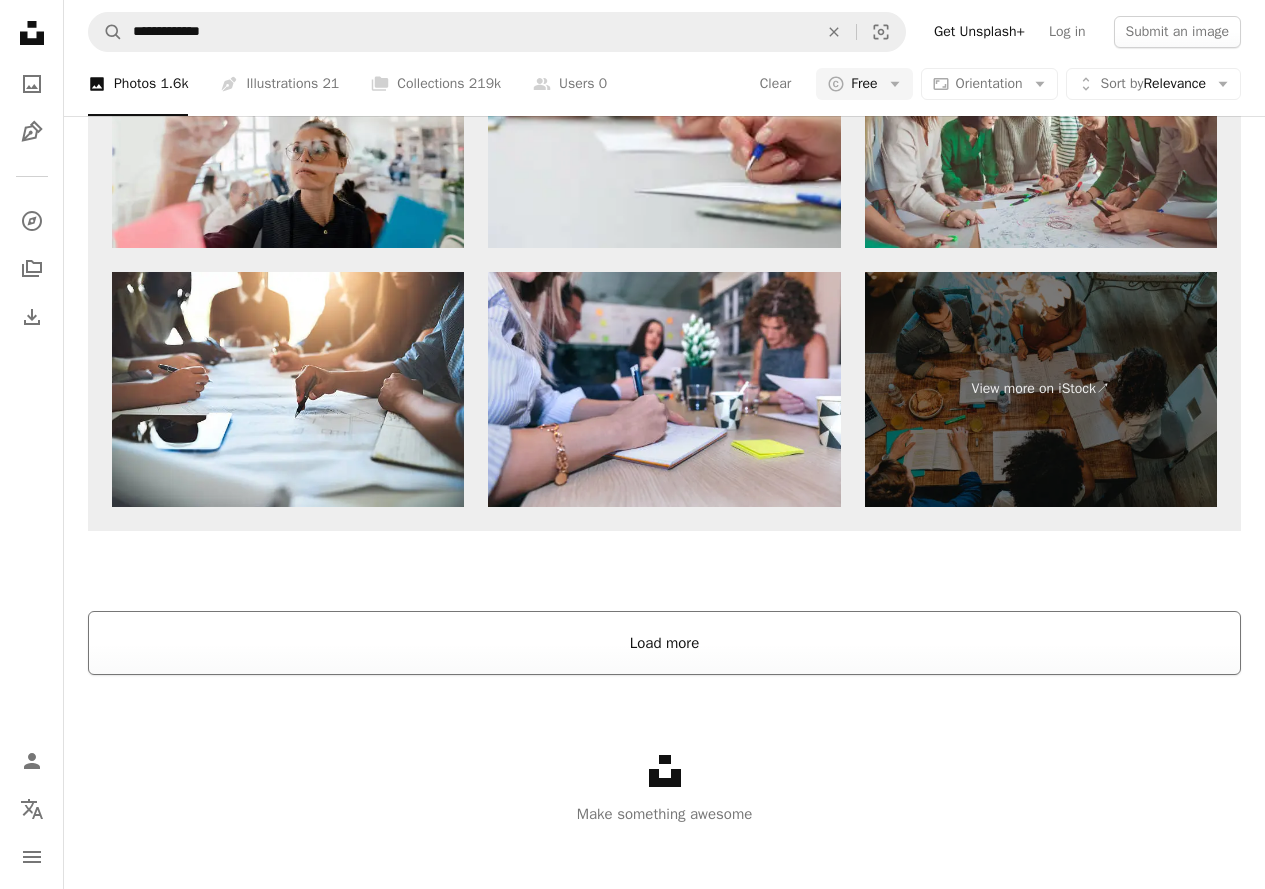 click on "Load more" at bounding box center (664, 643) 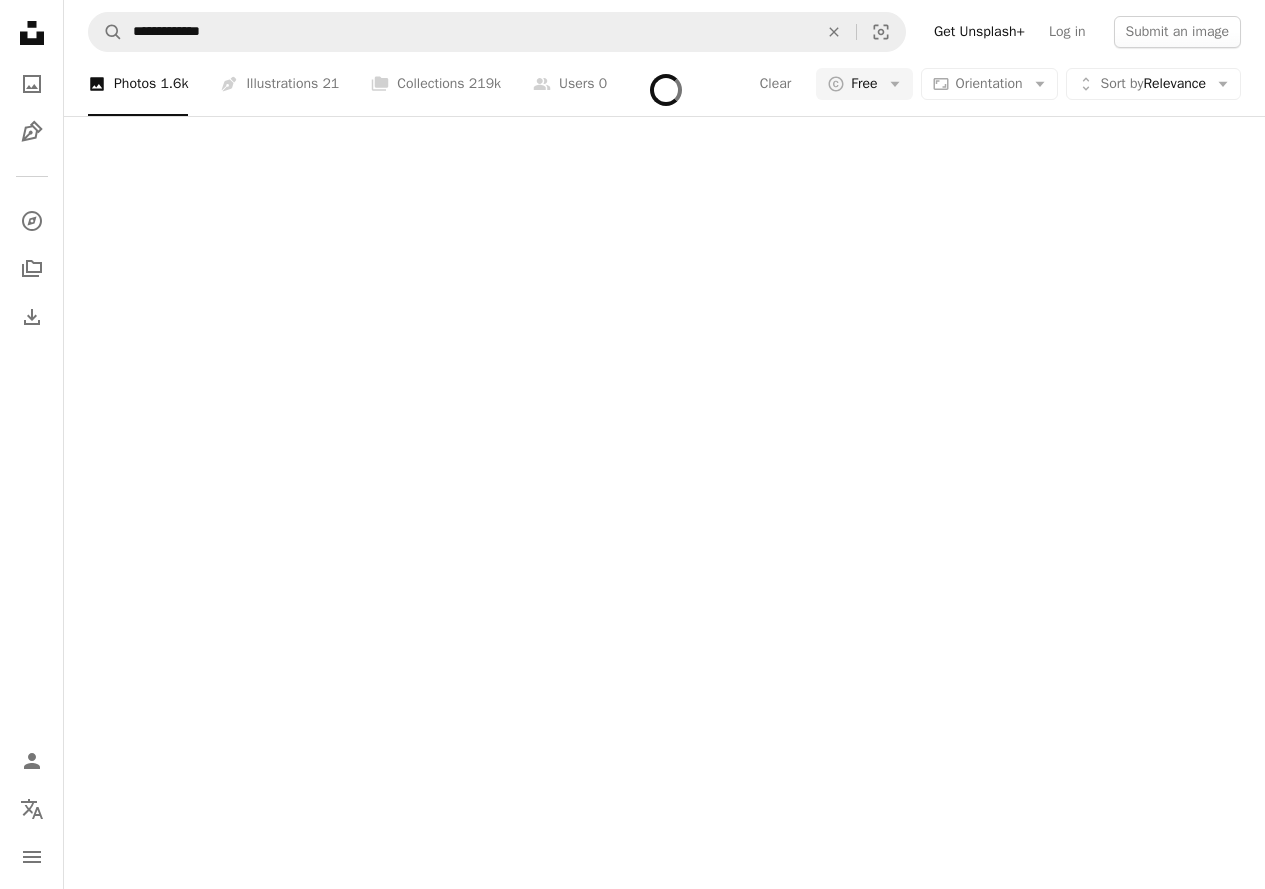 scroll, scrollTop: 2462, scrollLeft: 0, axis: vertical 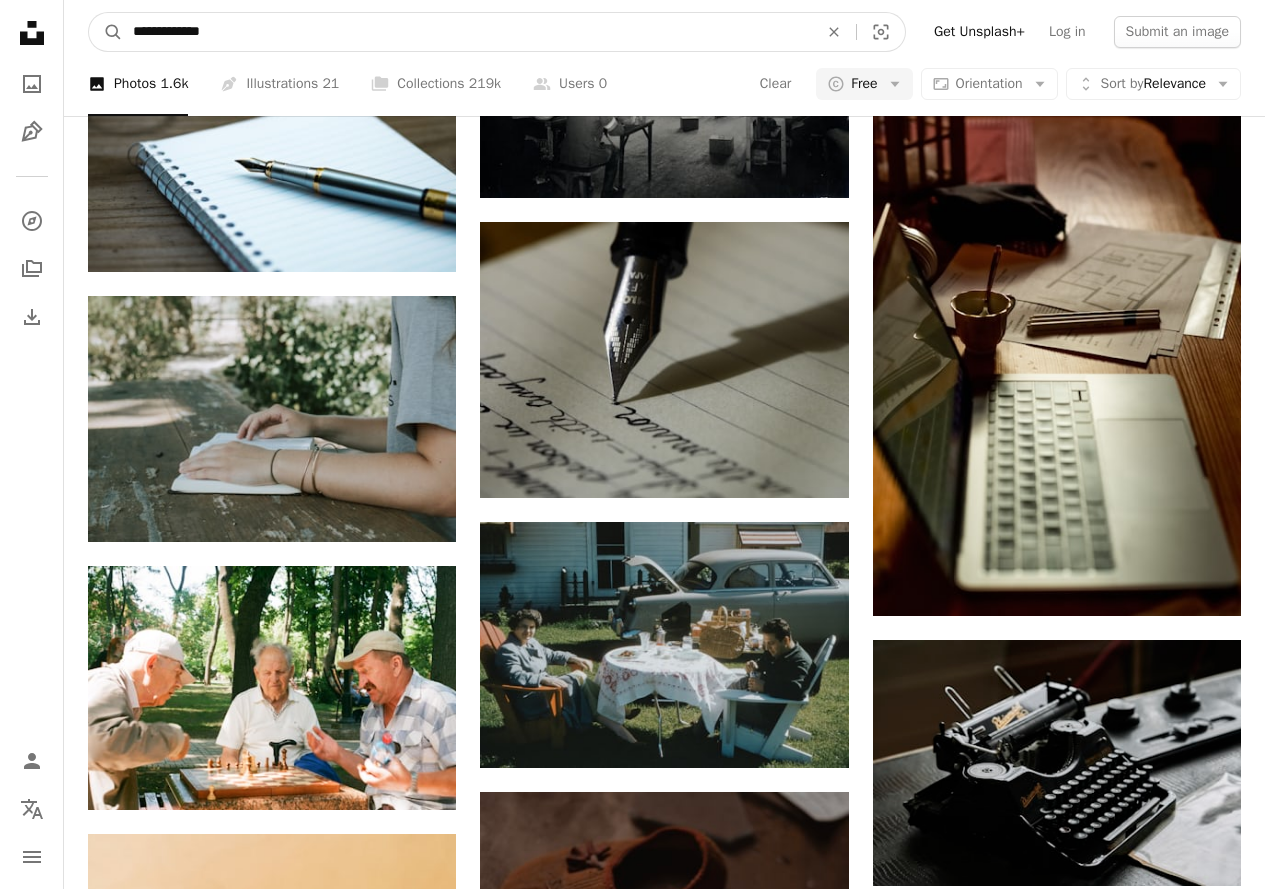 click on "**********" at bounding box center (467, 32) 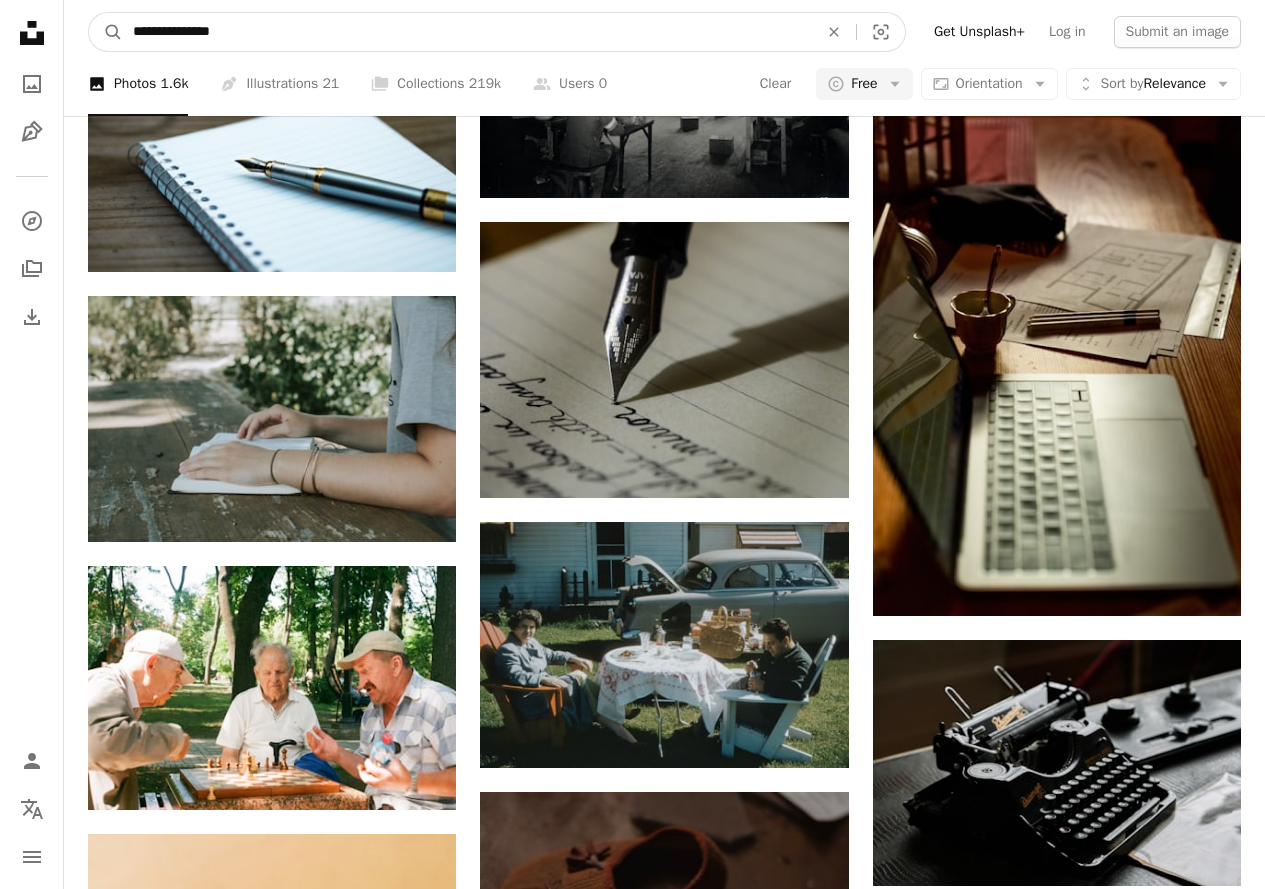 type on "**********" 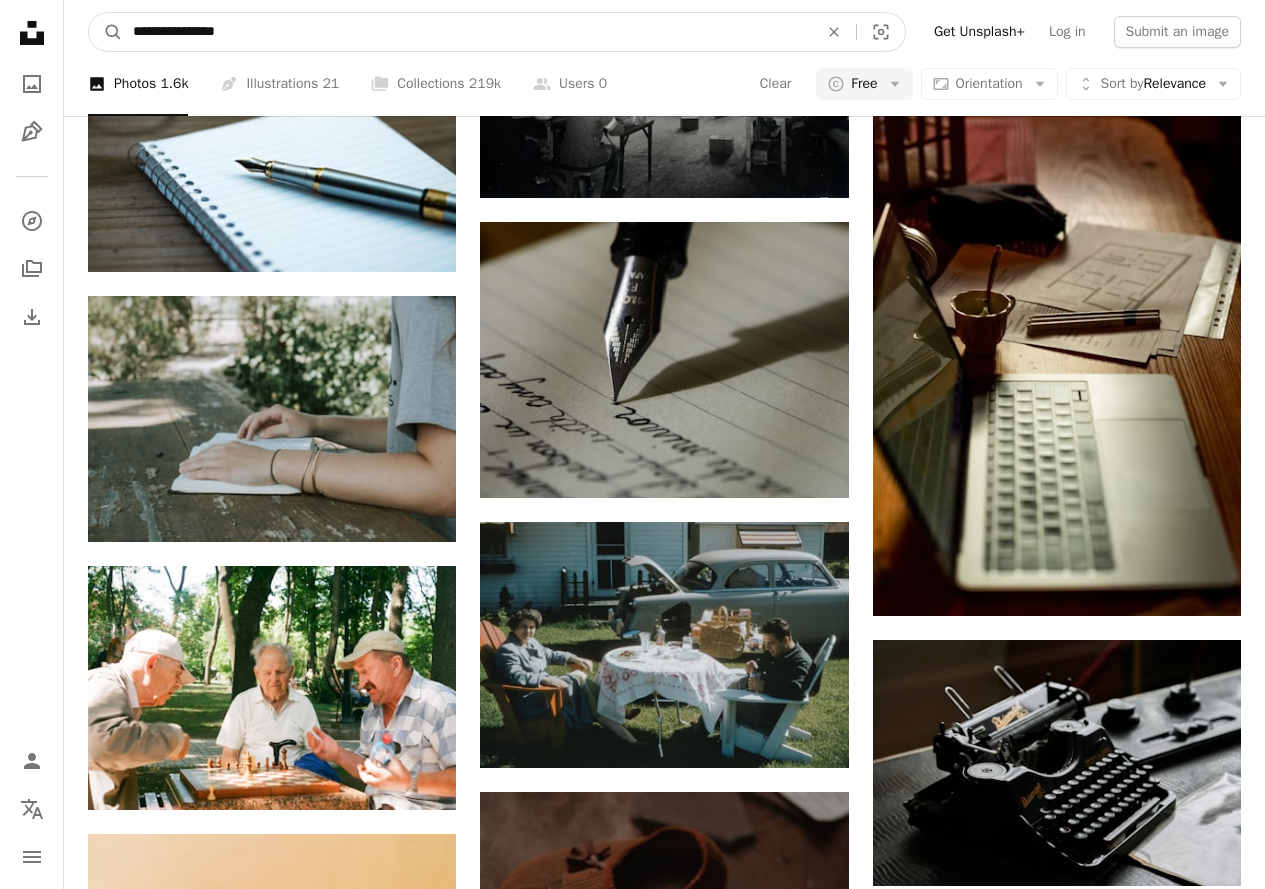 click on "A magnifying glass" at bounding box center (106, 32) 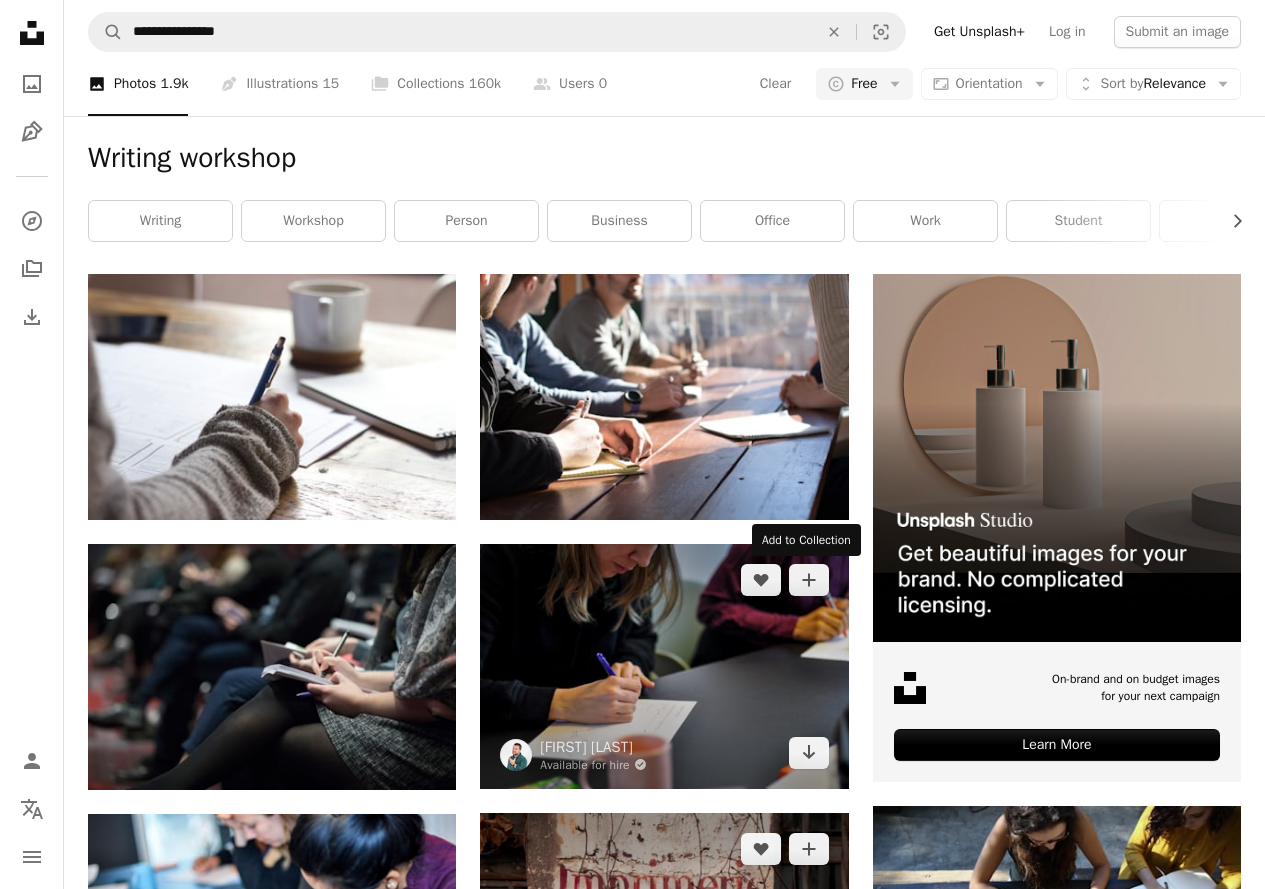 scroll, scrollTop: 500, scrollLeft: 0, axis: vertical 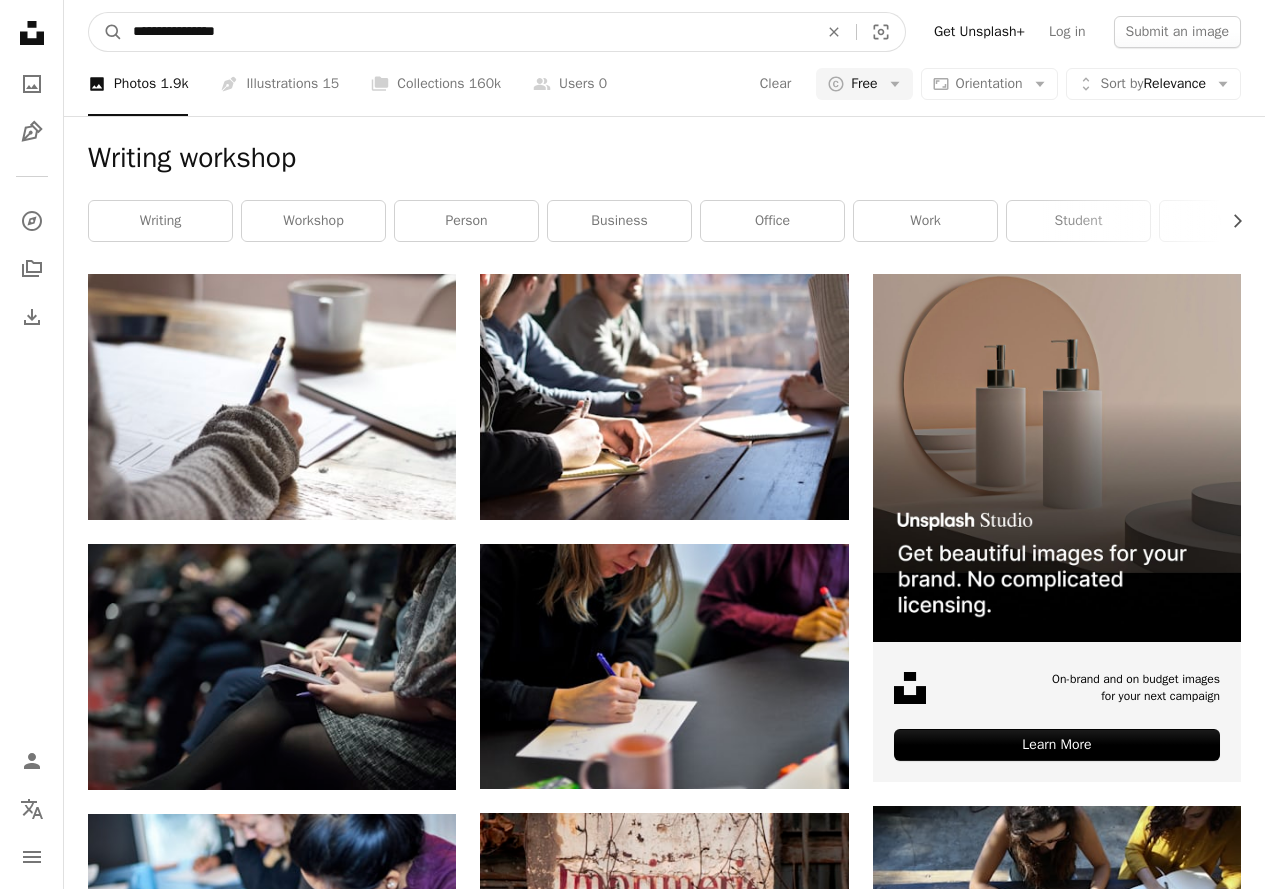 click on "**********" at bounding box center (467, 32) 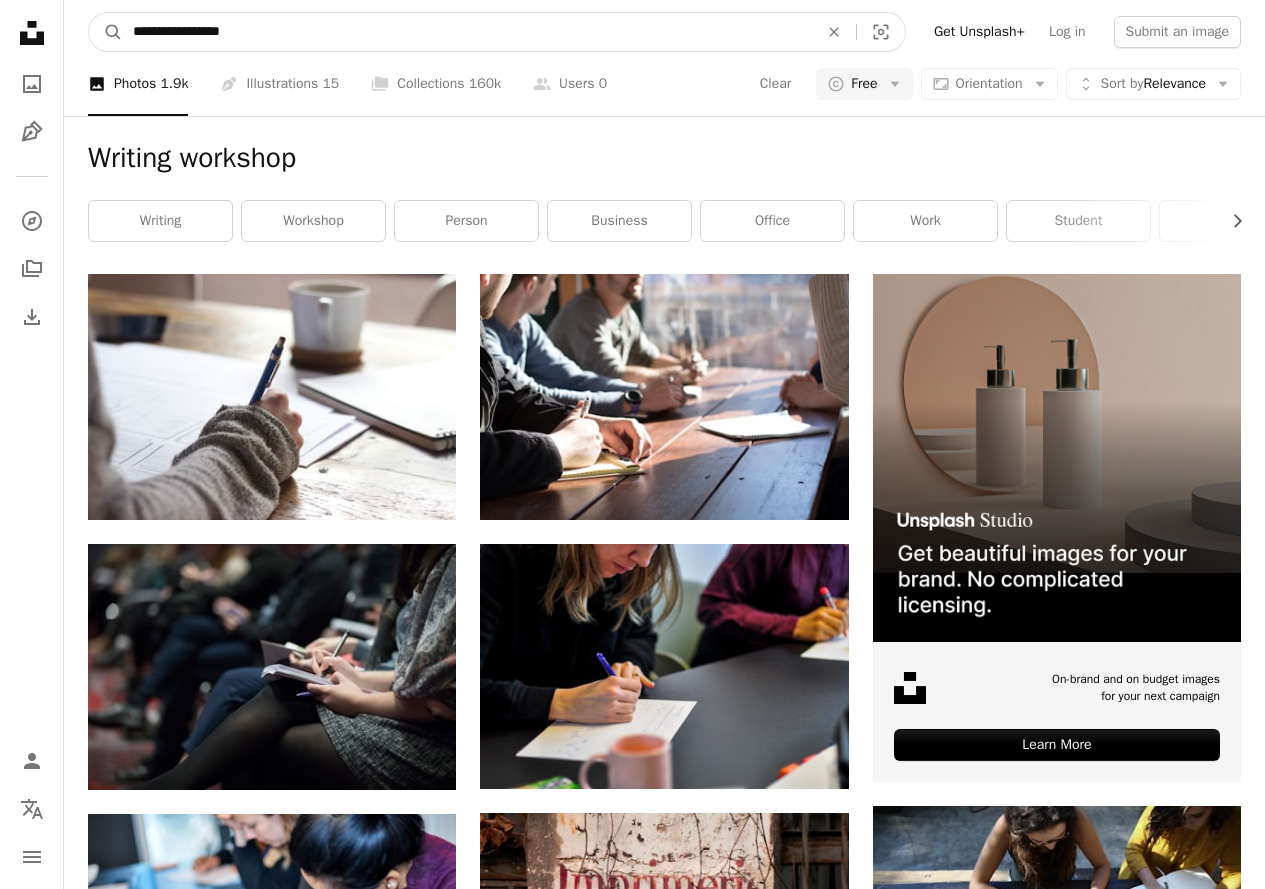 click on "A magnifying glass" at bounding box center [106, 32] 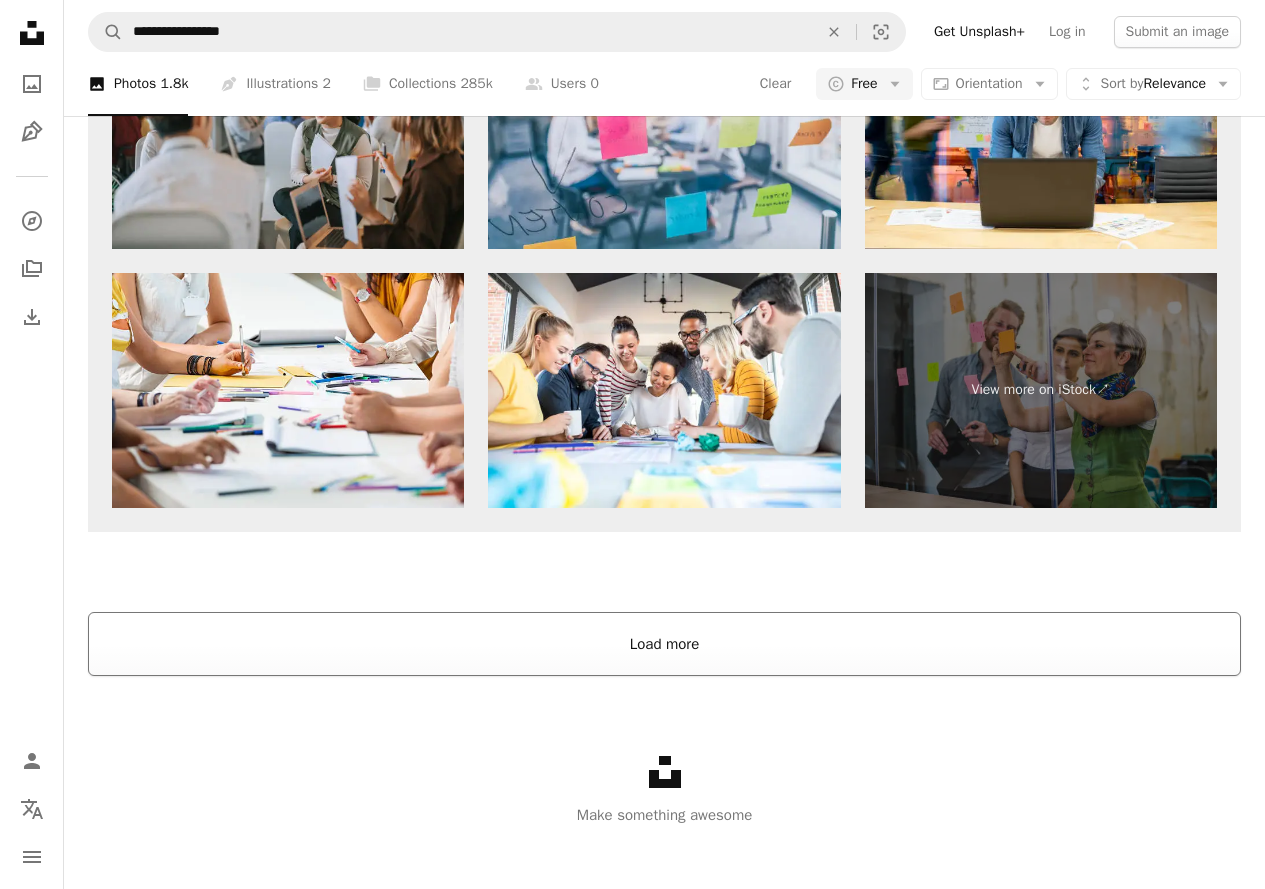 click on "Load more" at bounding box center (664, 644) 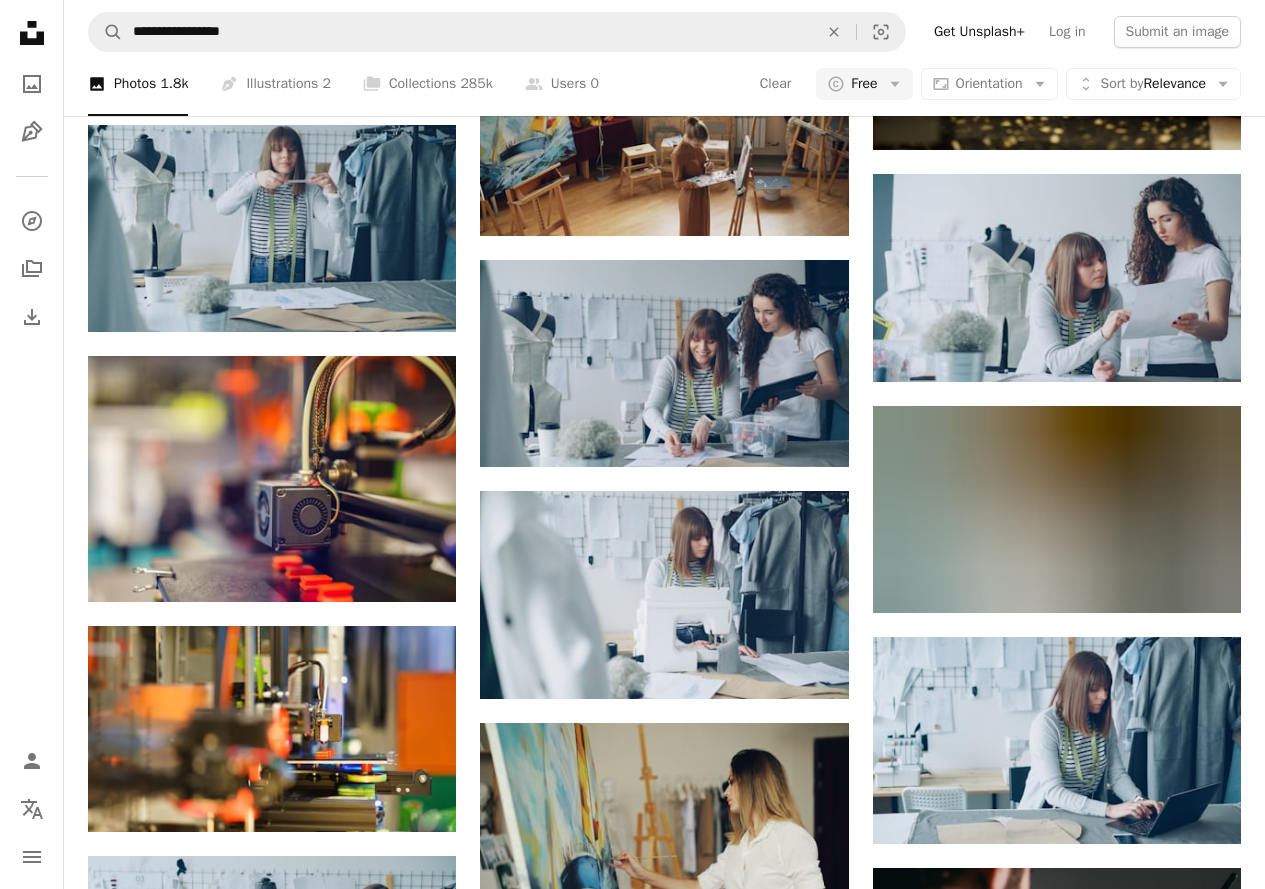 scroll, scrollTop: 5971, scrollLeft: 0, axis: vertical 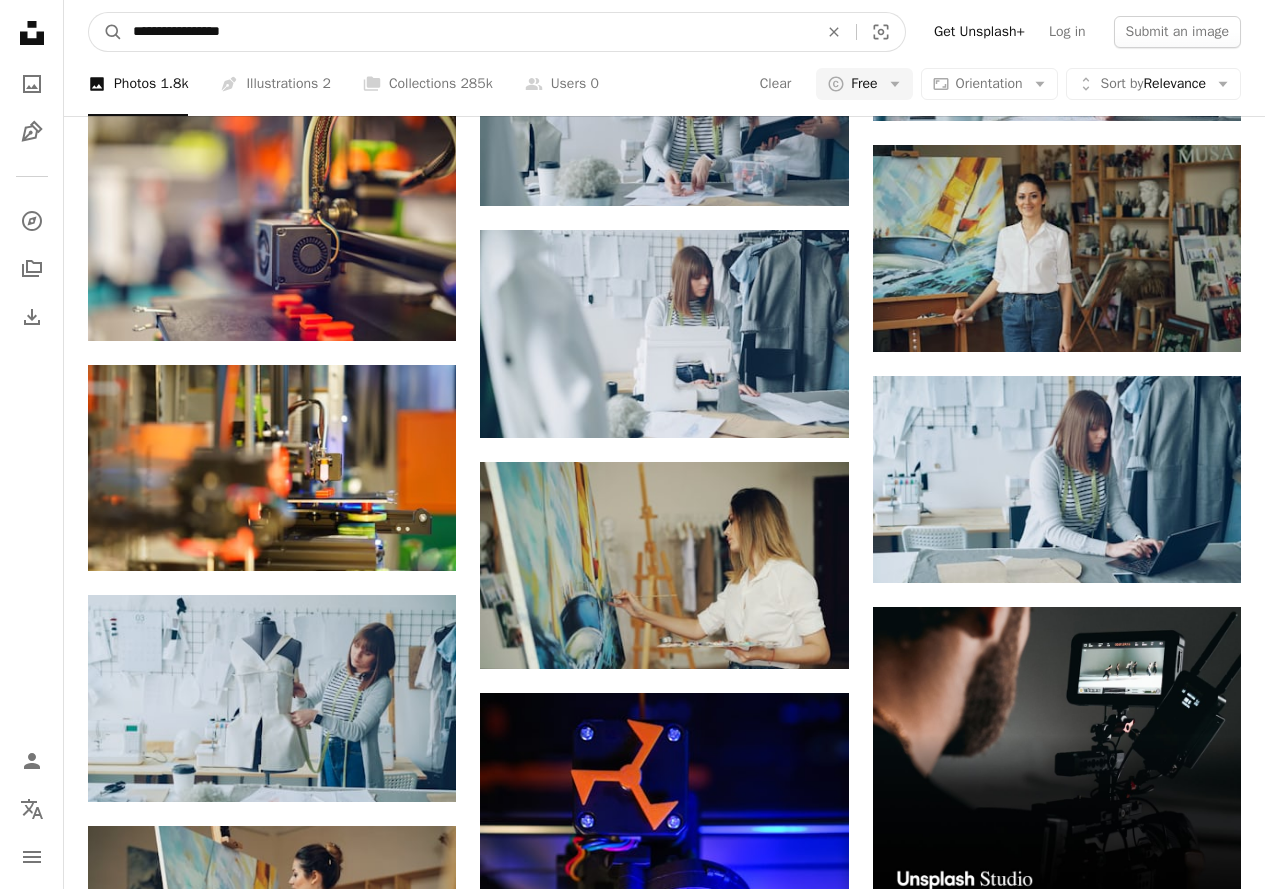 click on "**********" at bounding box center [467, 32] 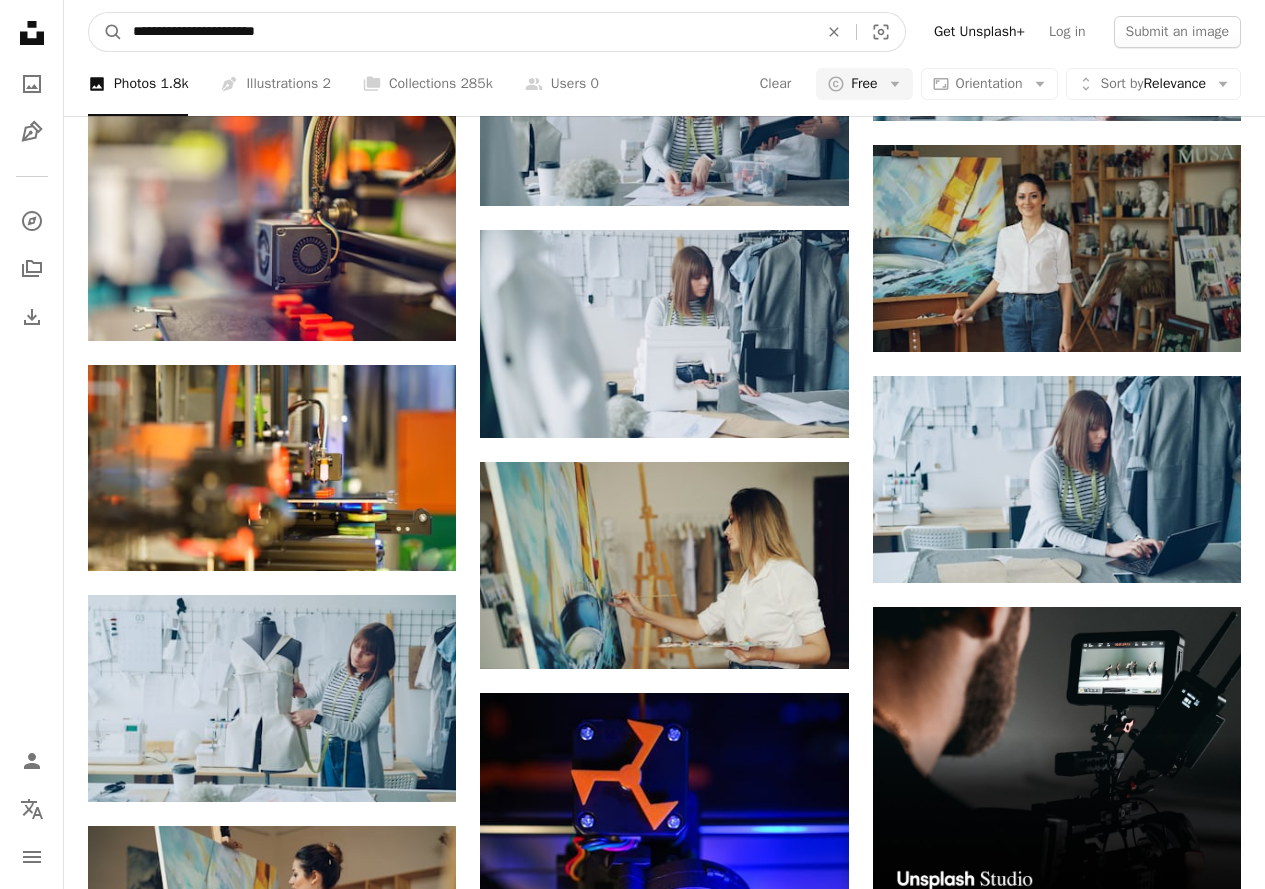 type on "**********" 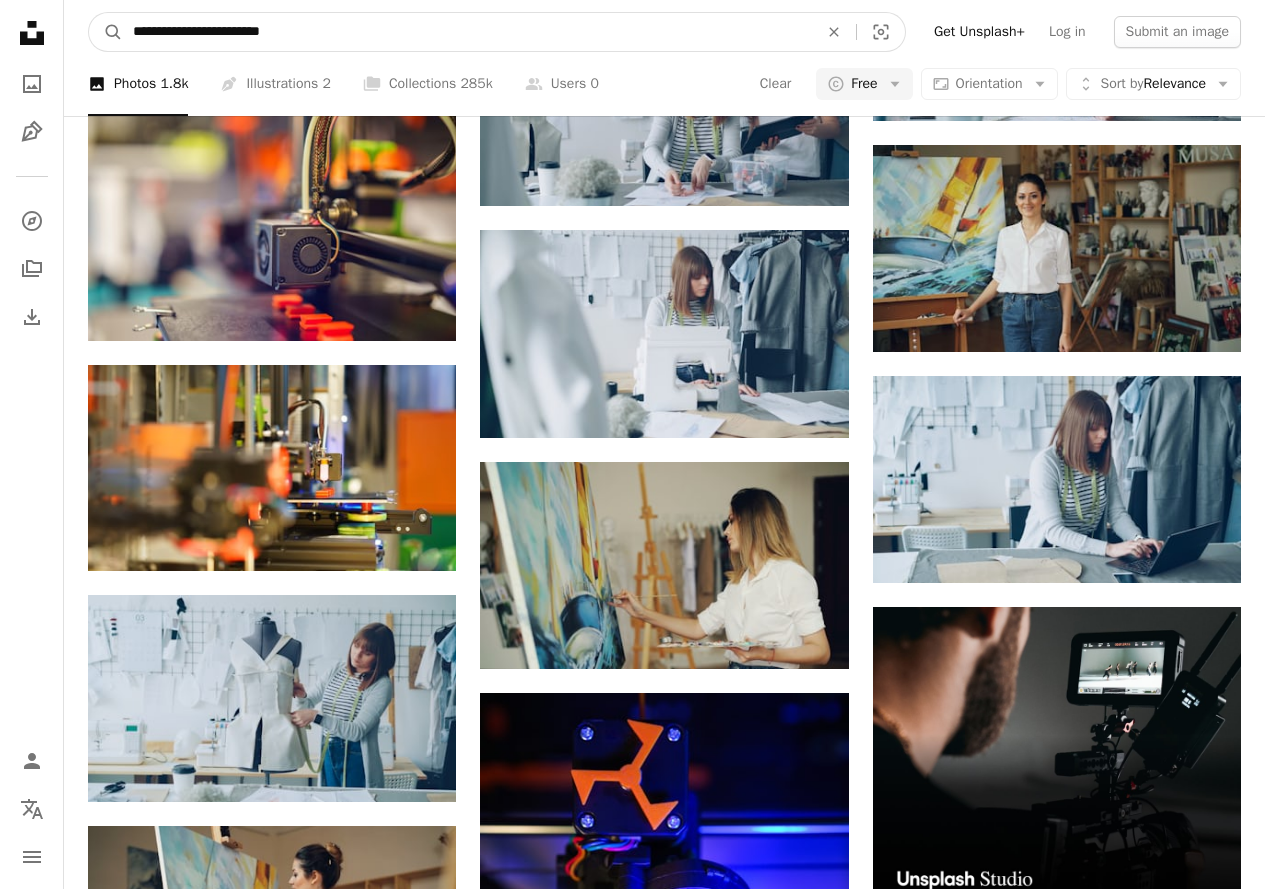click on "A magnifying glass" at bounding box center [106, 32] 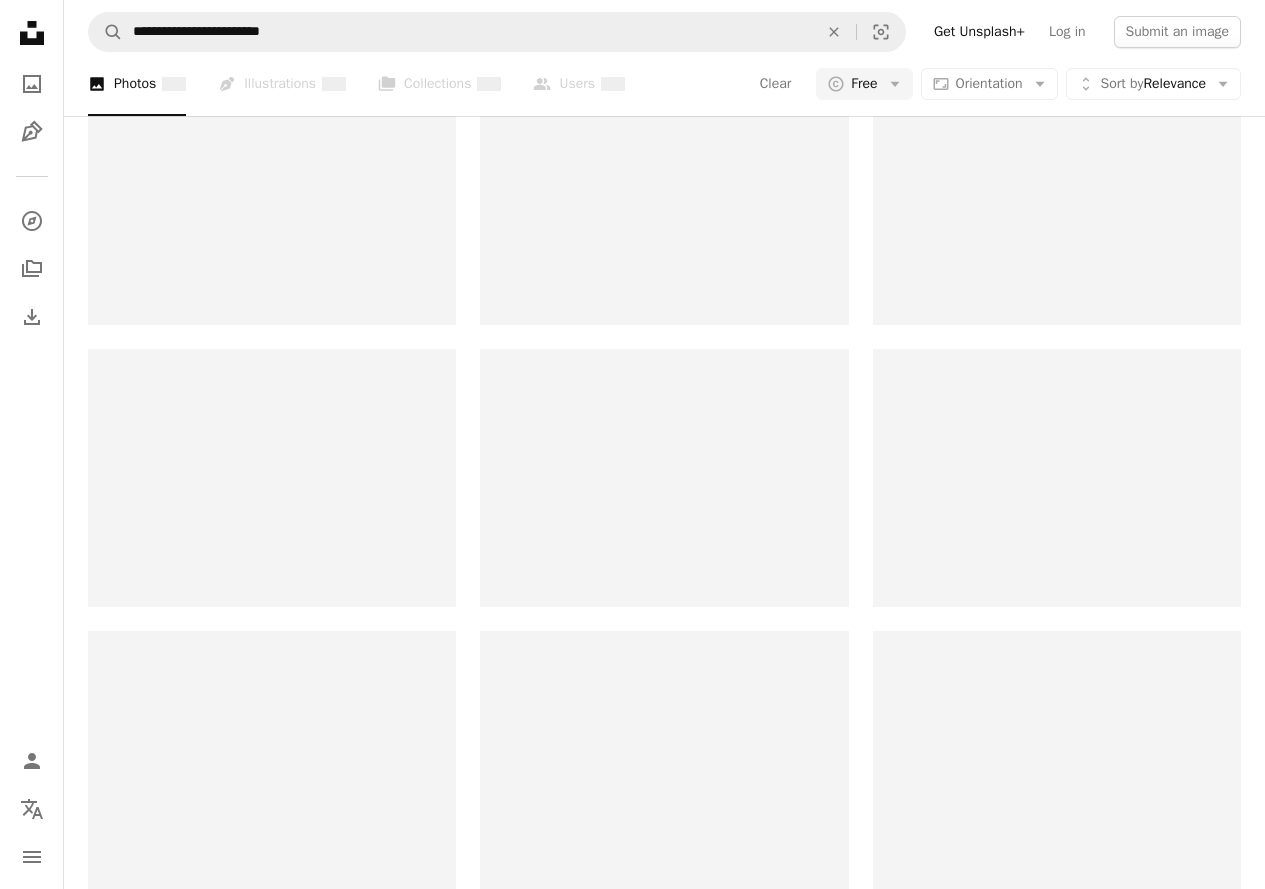 scroll, scrollTop: 0, scrollLeft: 0, axis: both 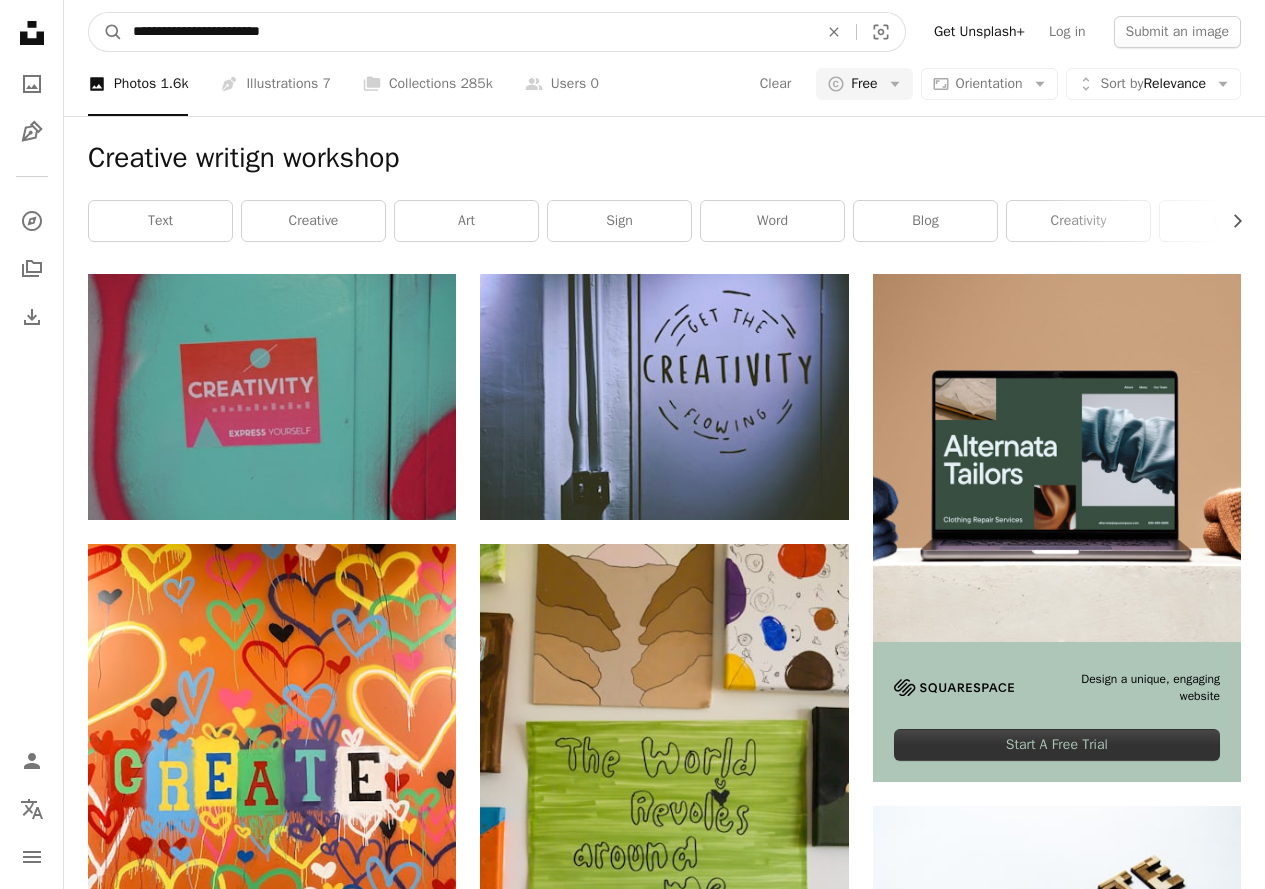 click on "**********" at bounding box center [467, 32] 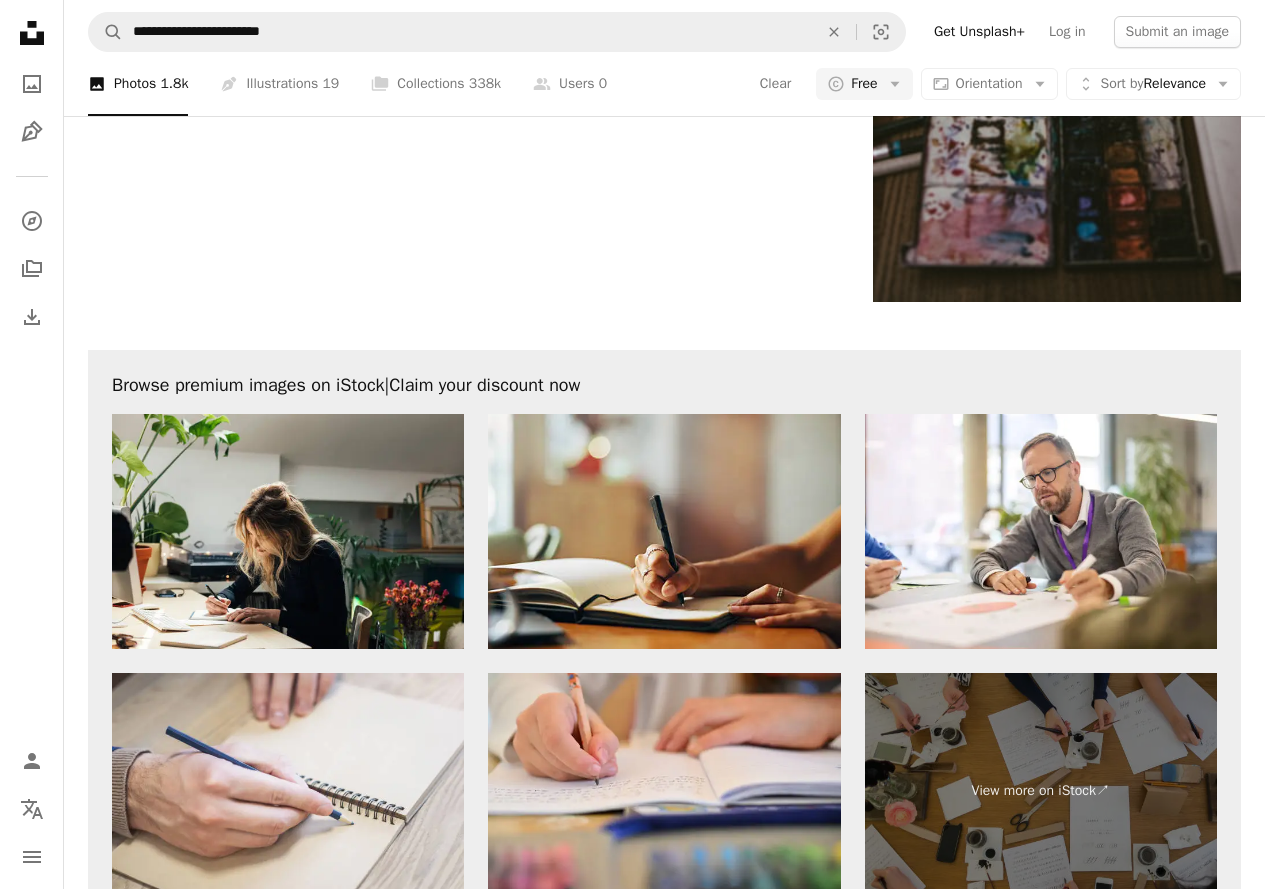 scroll, scrollTop: 3300, scrollLeft: 0, axis: vertical 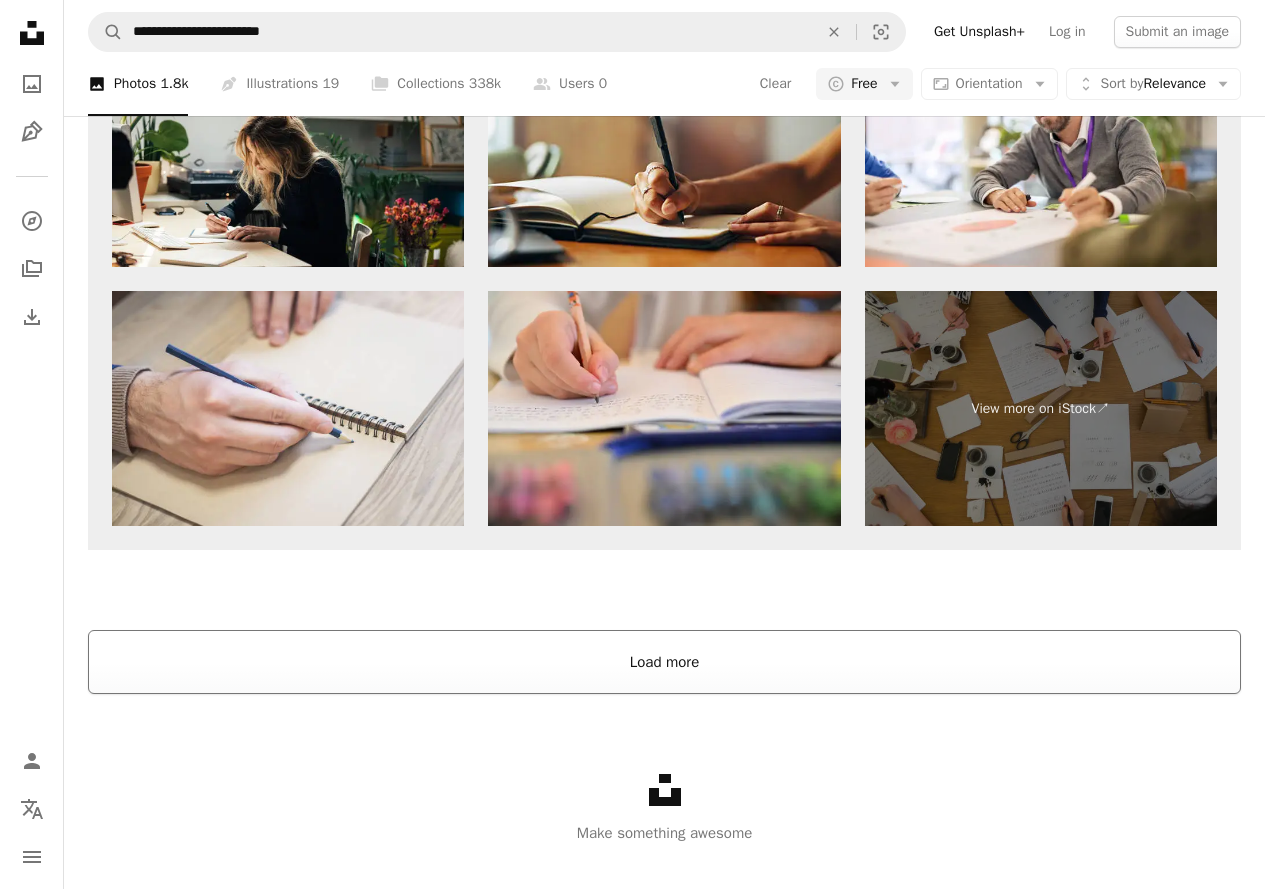 click on "Load more" at bounding box center [664, 662] 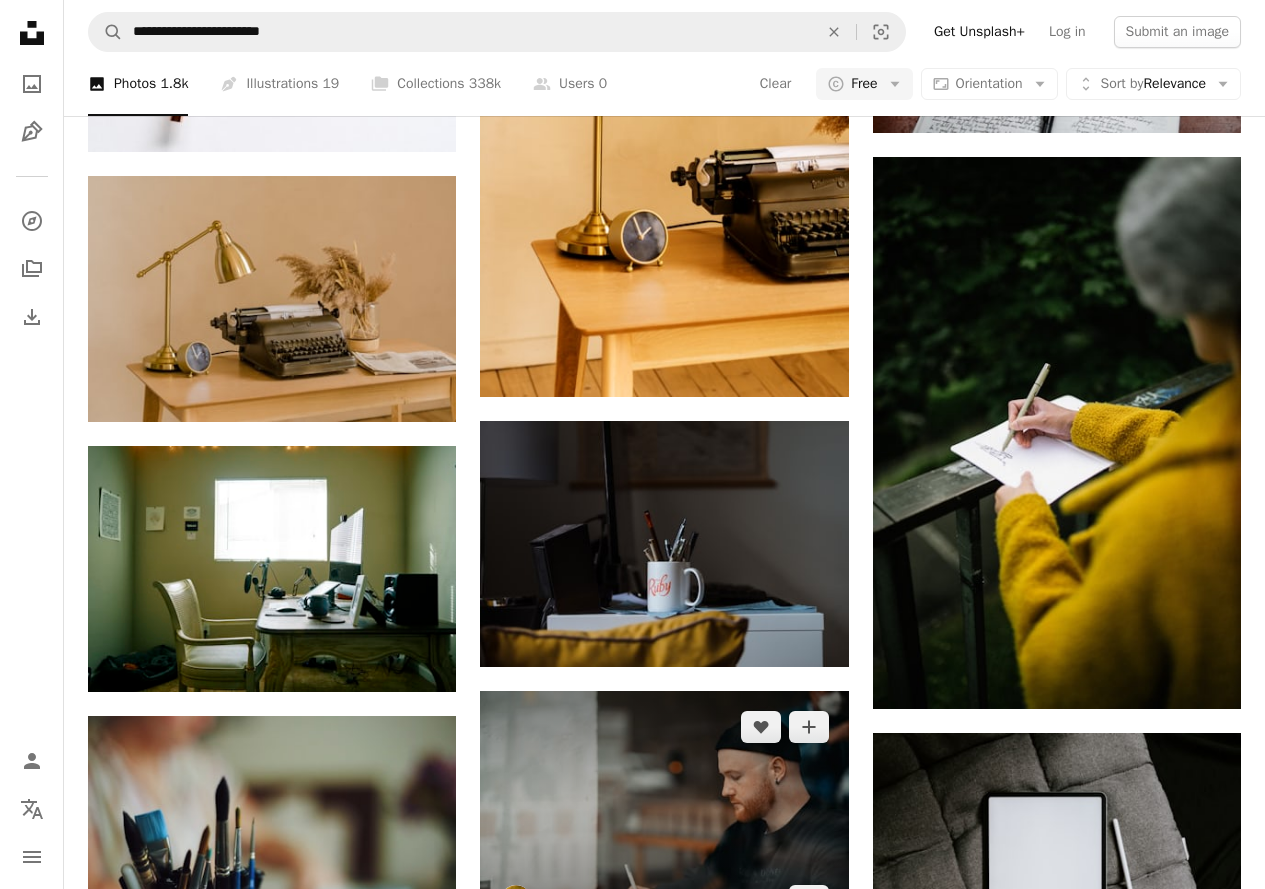 scroll, scrollTop: 5391, scrollLeft: 0, axis: vertical 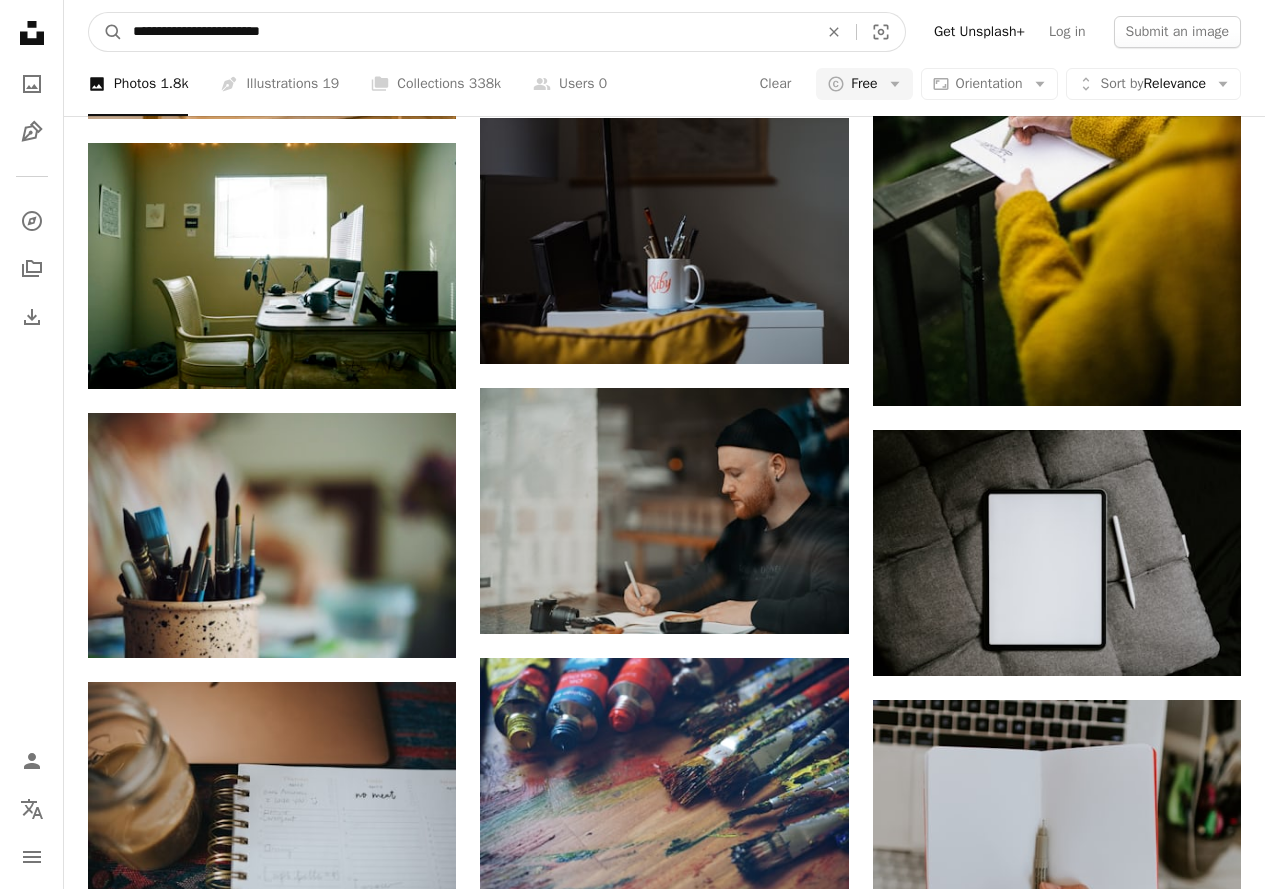 click on "**********" at bounding box center [467, 32] 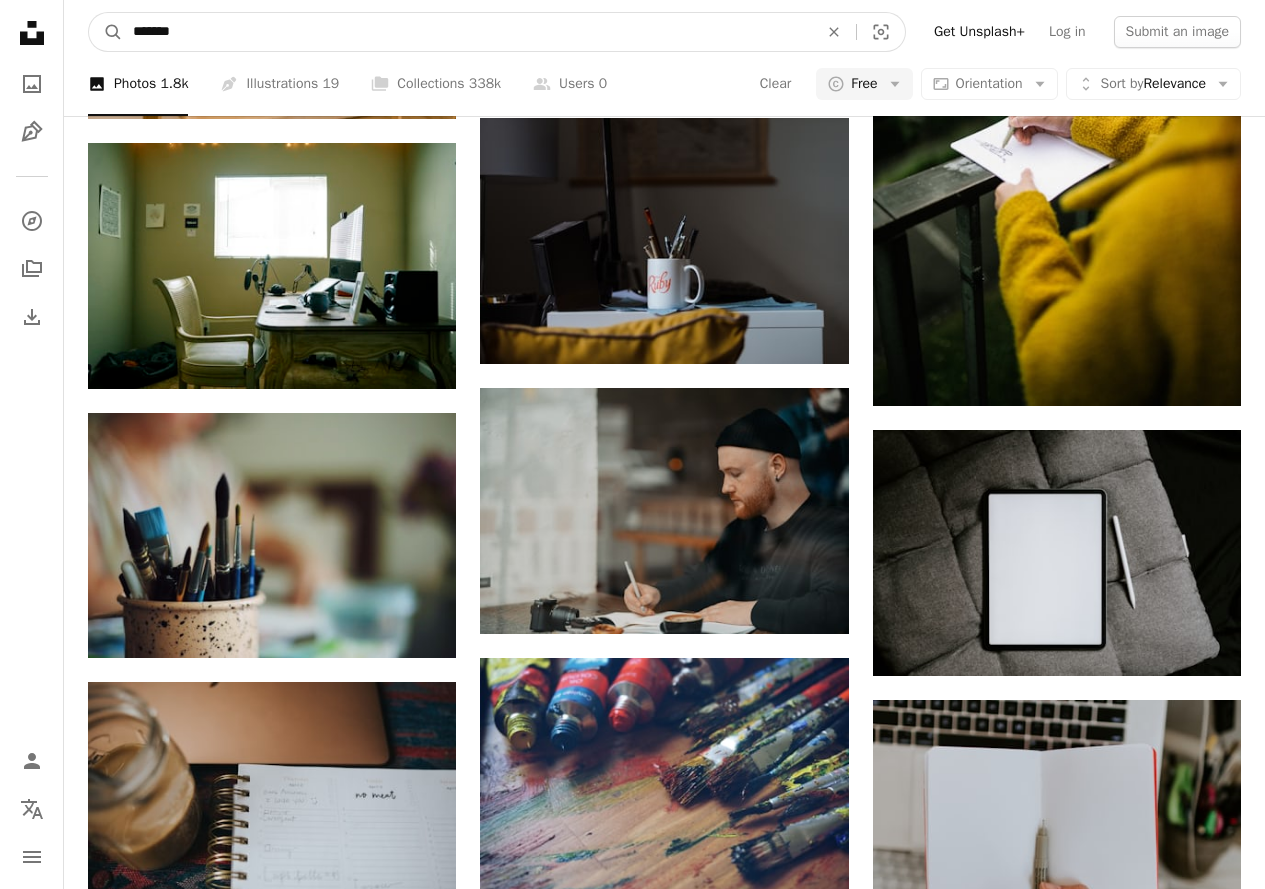 type on "*******" 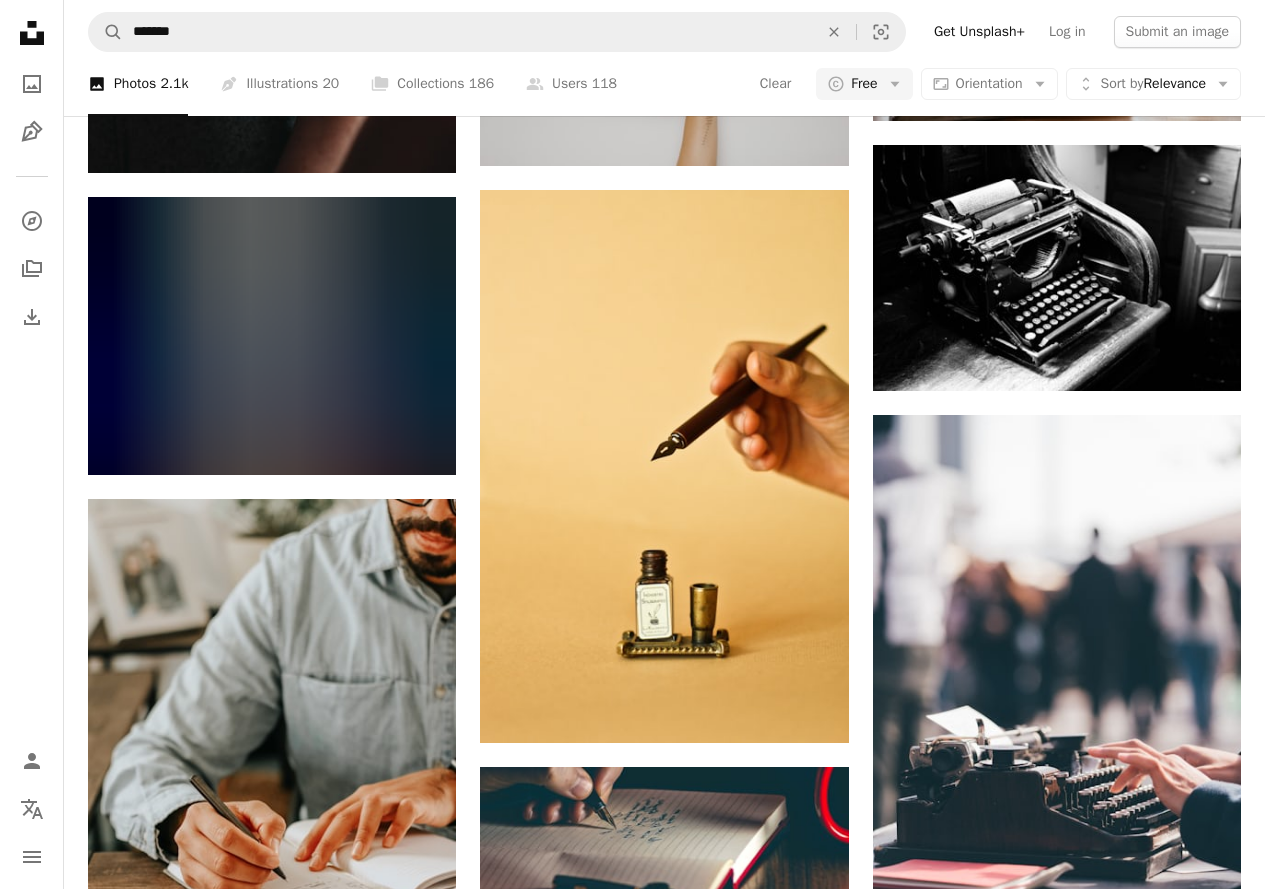 scroll, scrollTop: 2100, scrollLeft: 0, axis: vertical 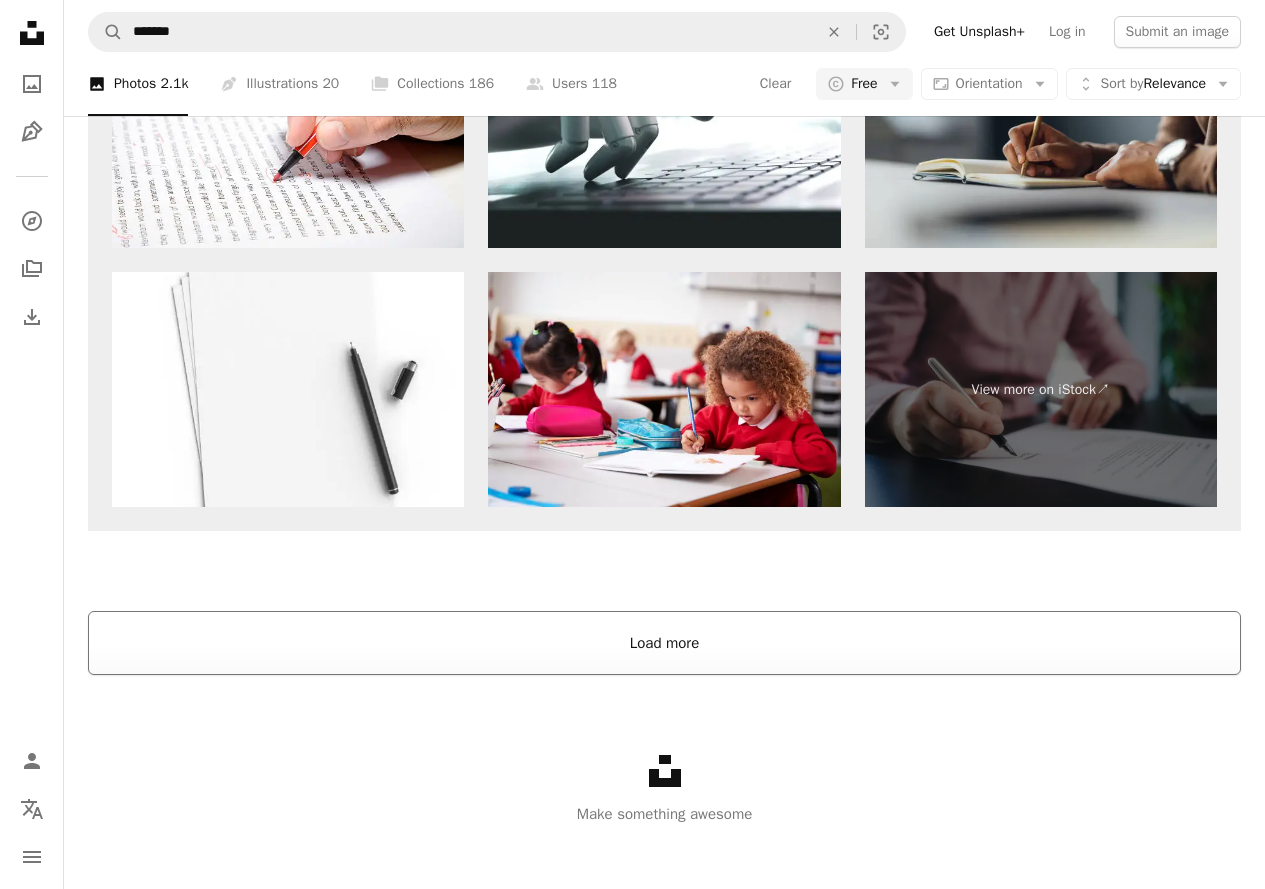 click on "Load more" at bounding box center (664, 643) 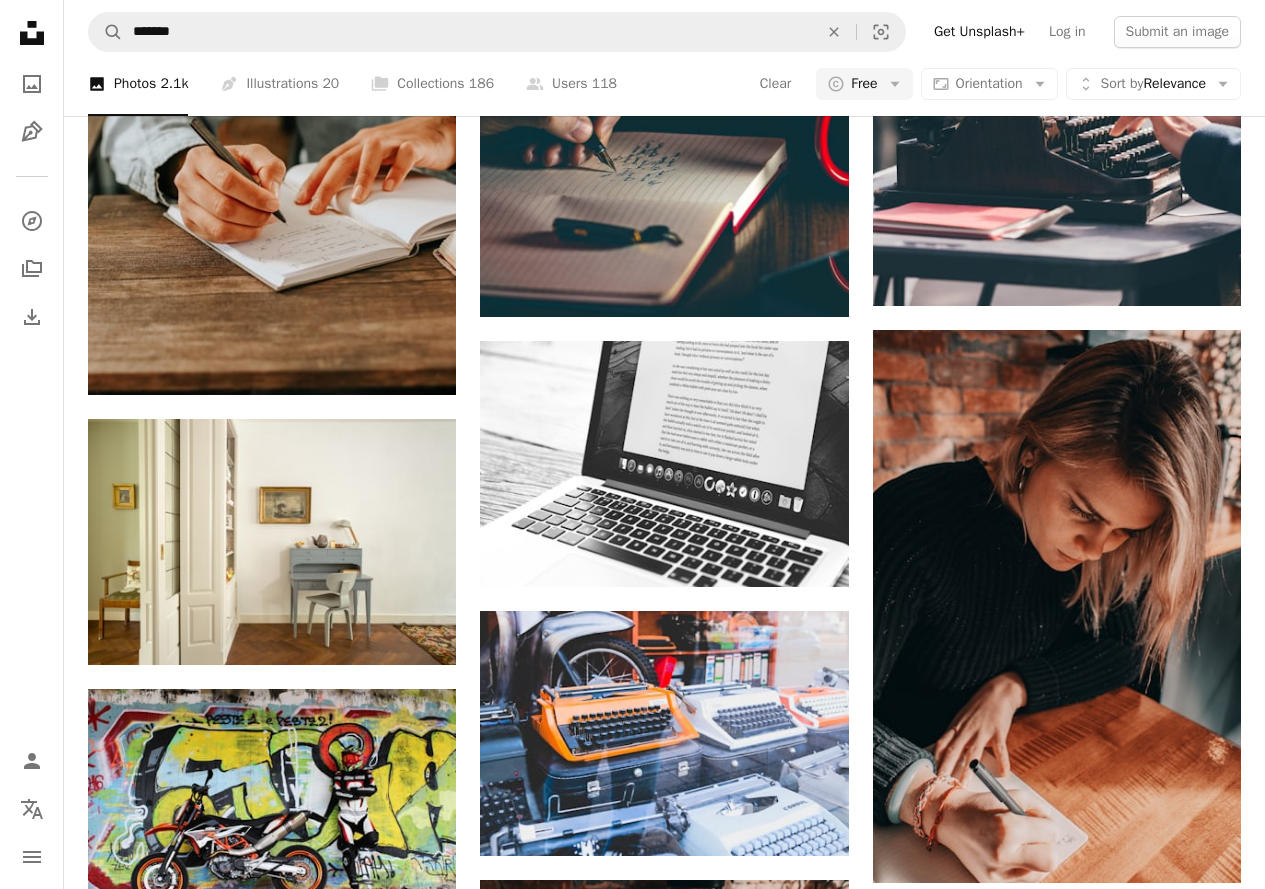 scroll, scrollTop: 1998, scrollLeft: 0, axis: vertical 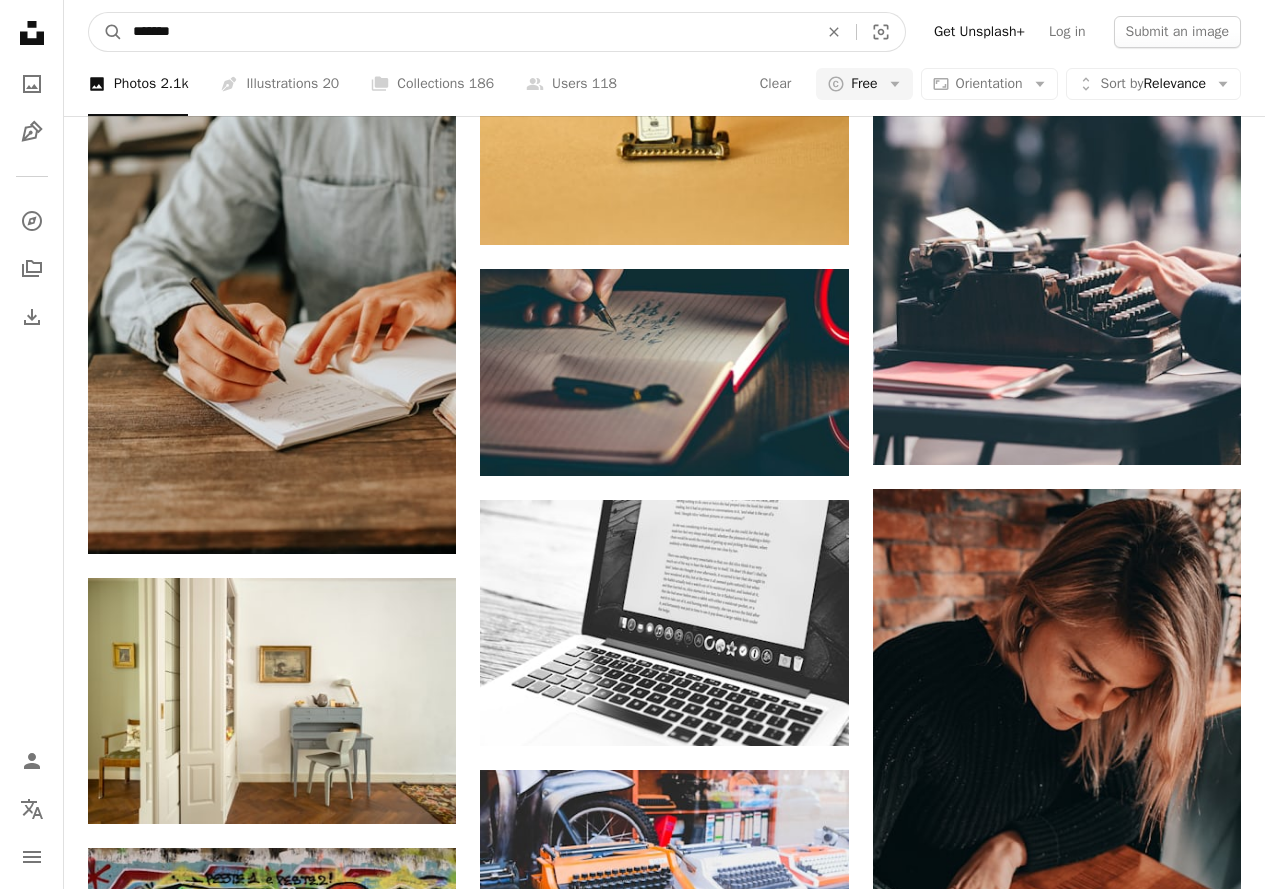 click on "*******" at bounding box center (467, 32) 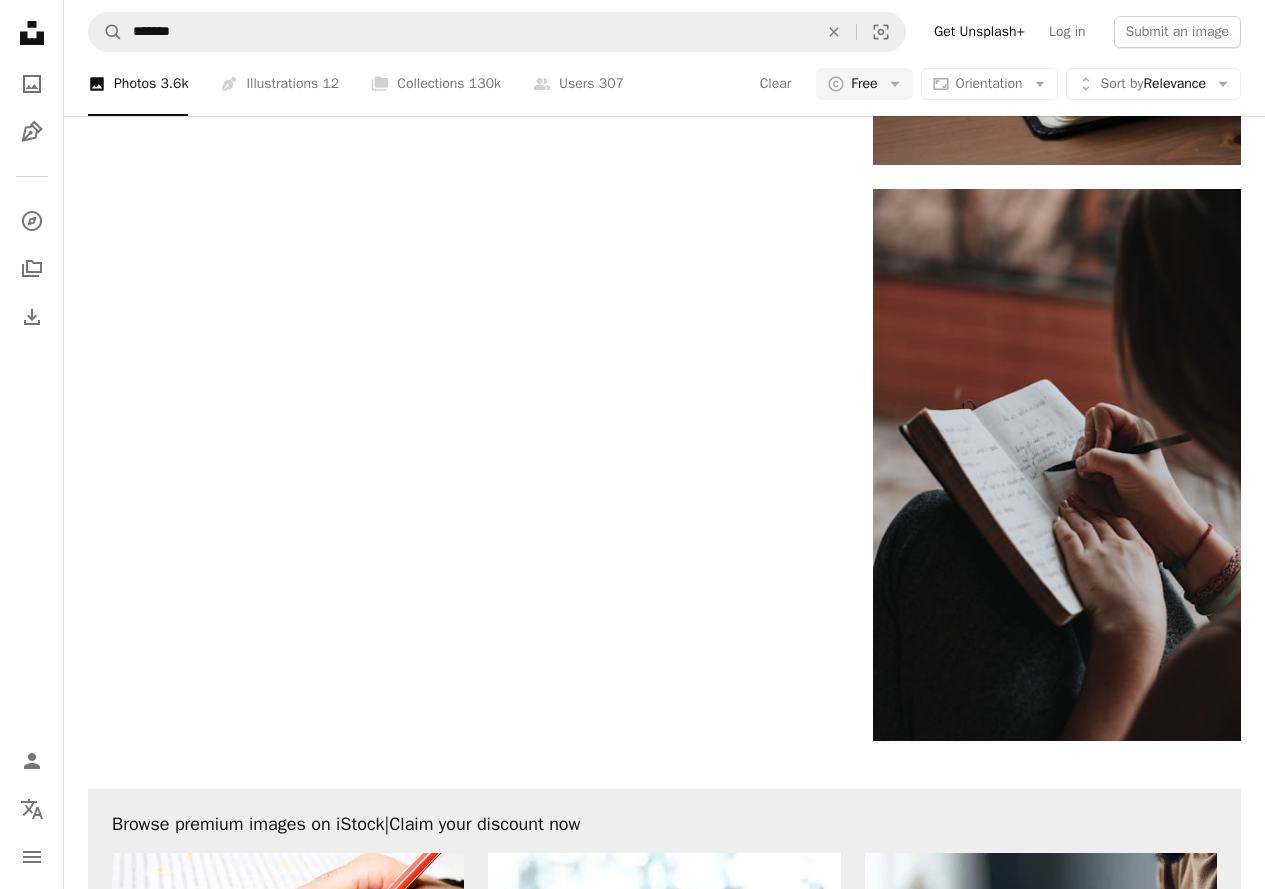 scroll, scrollTop: 2700, scrollLeft: 0, axis: vertical 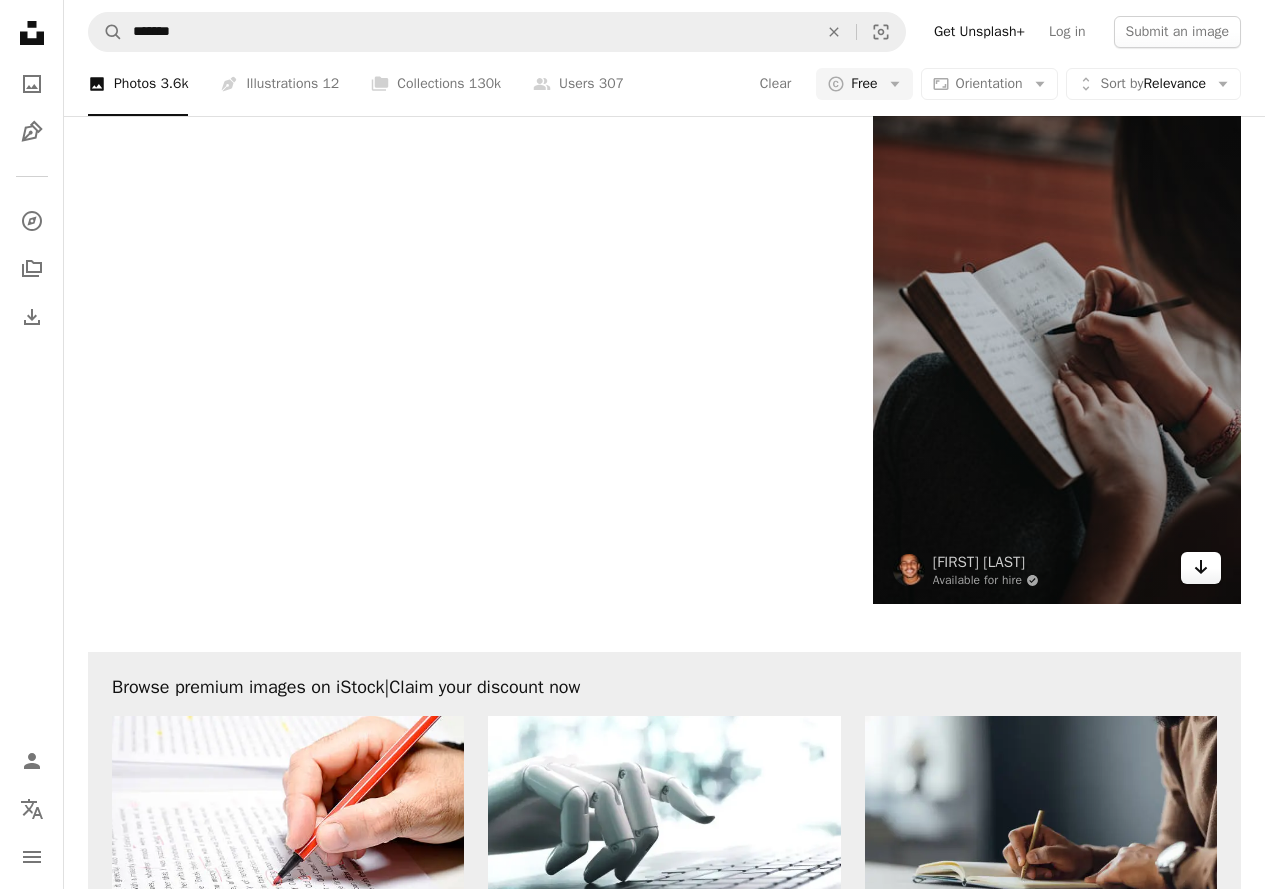 click on "Arrow pointing down" 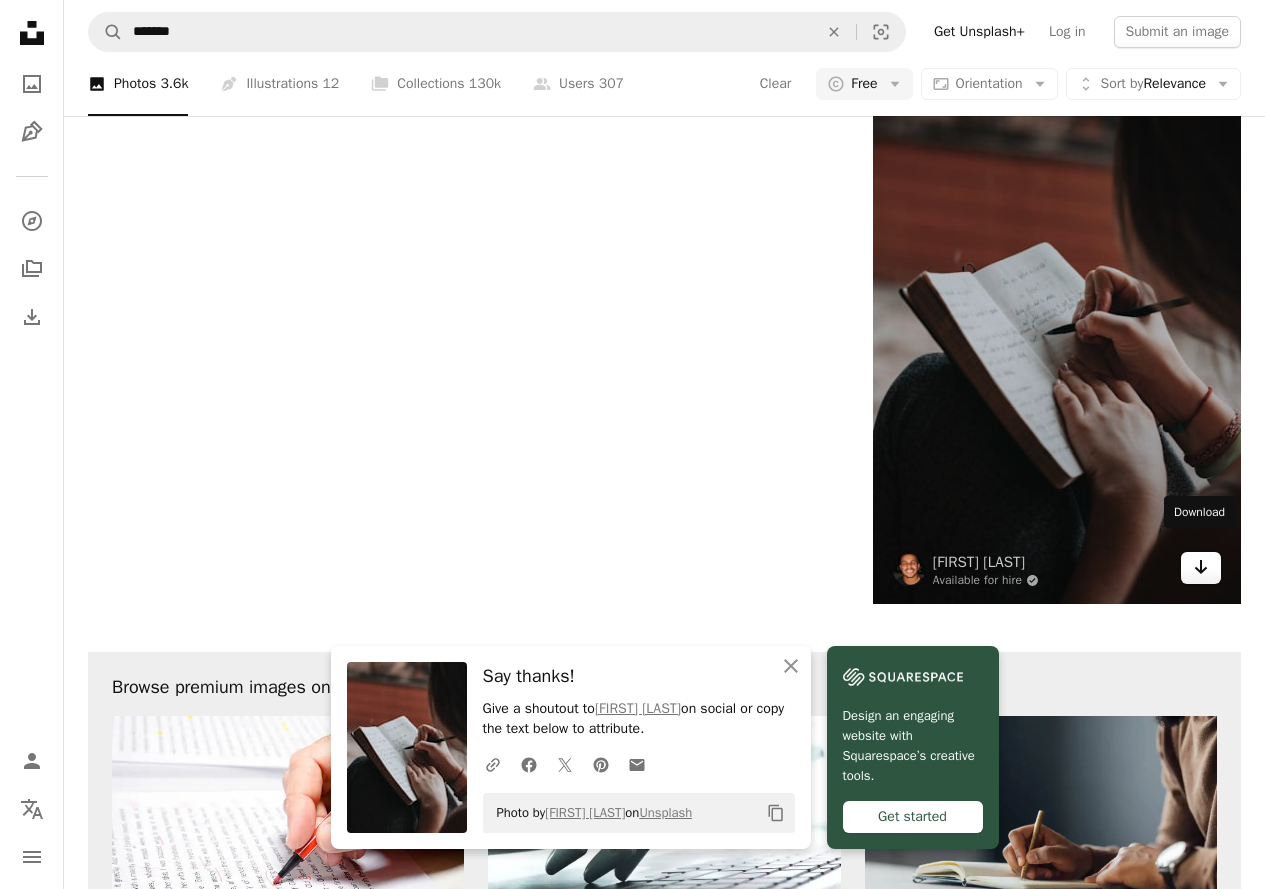 click on "Arrow pointing down" at bounding box center [1201, 568] 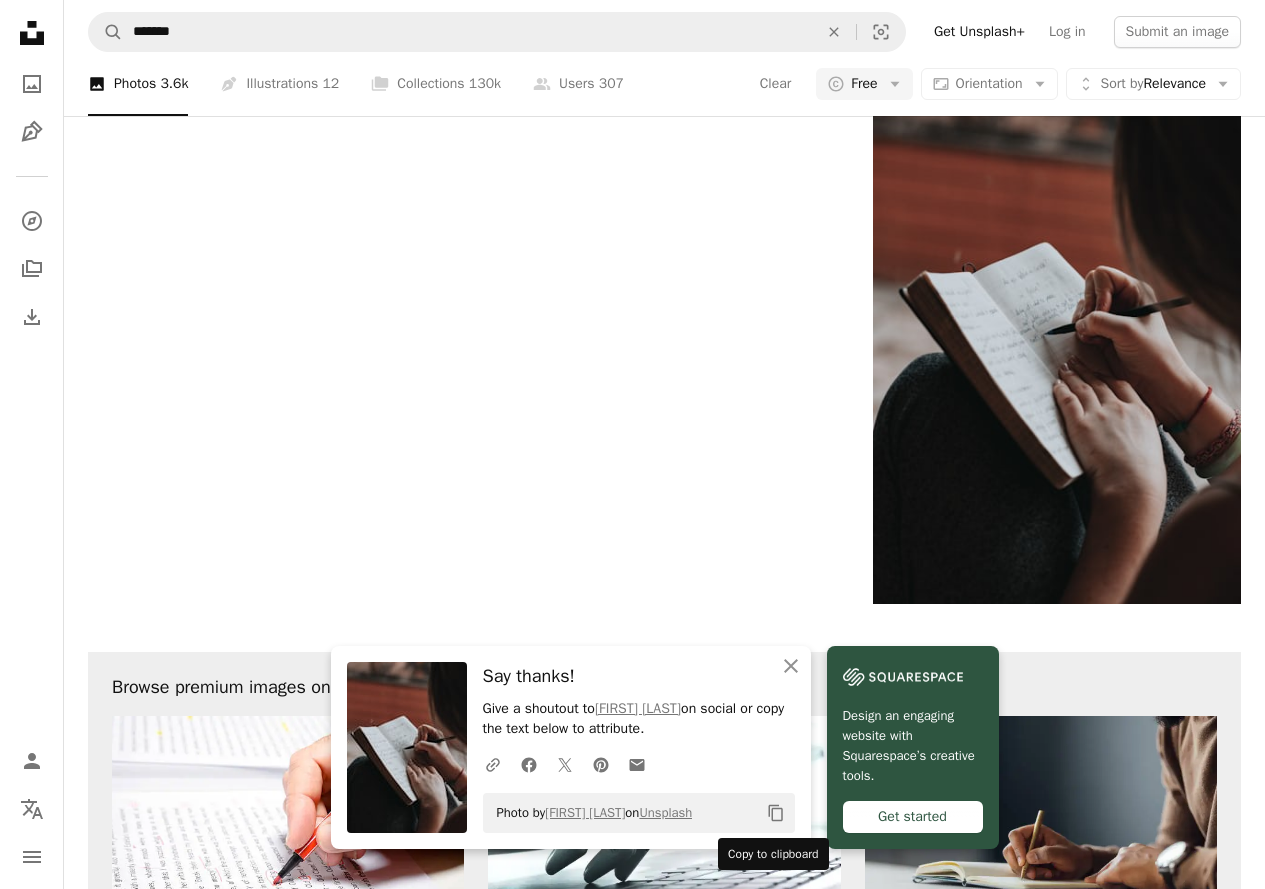 click 